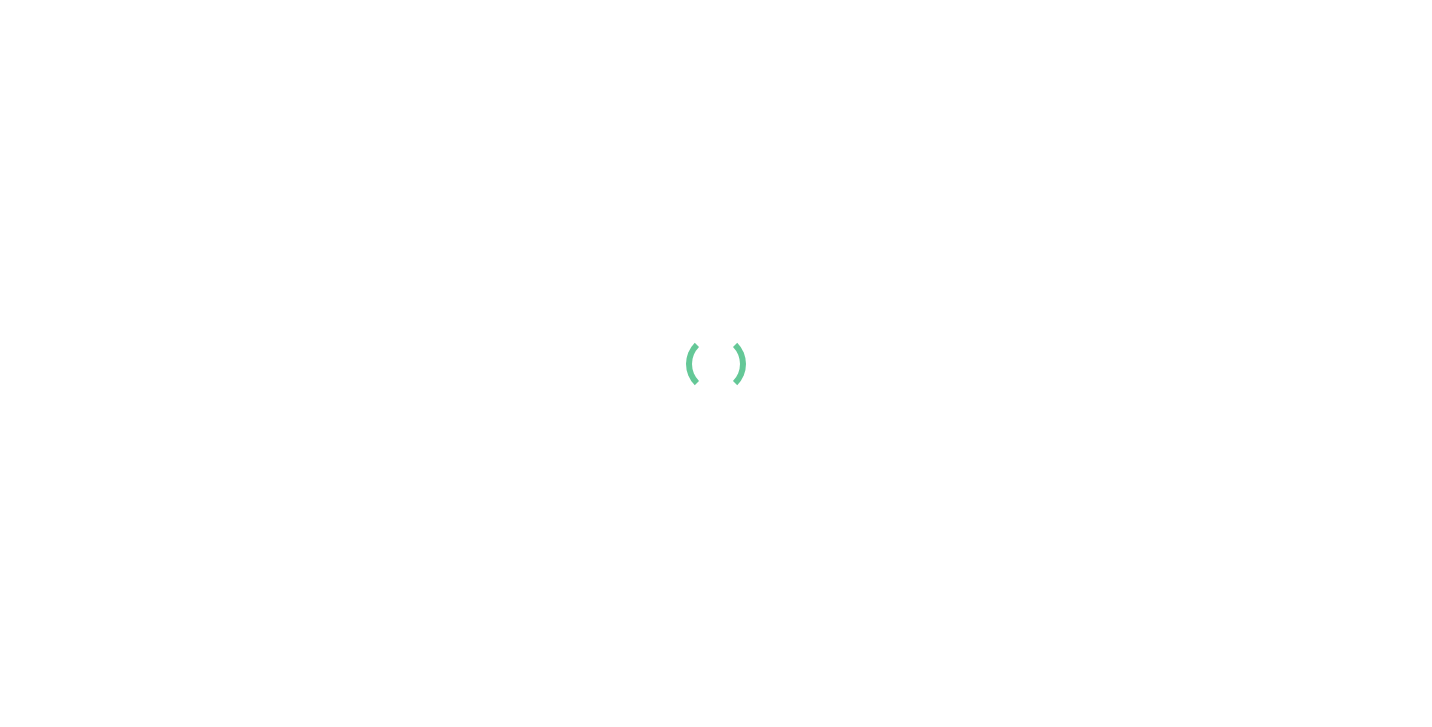 scroll, scrollTop: 0, scrollLeft: 0, axis: both 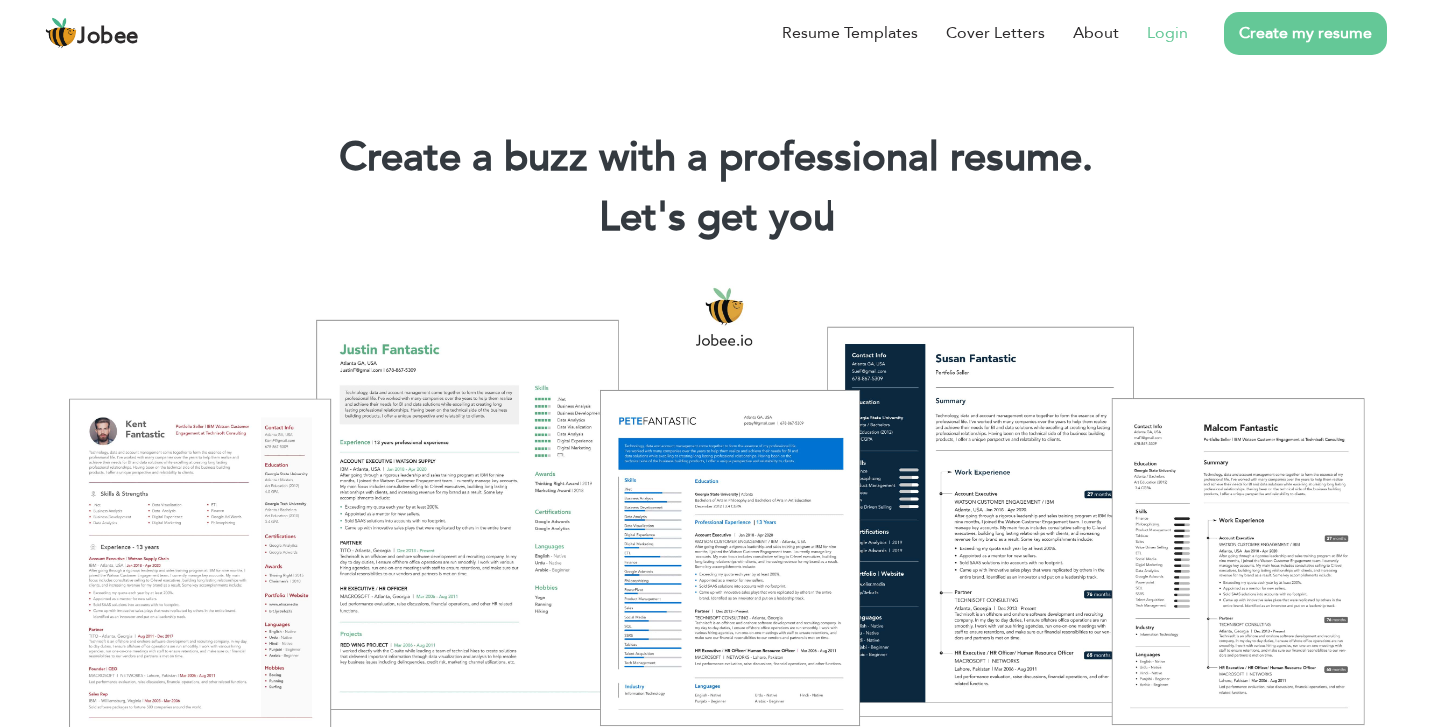 click on "Login" at bounding box center [1167, 33] 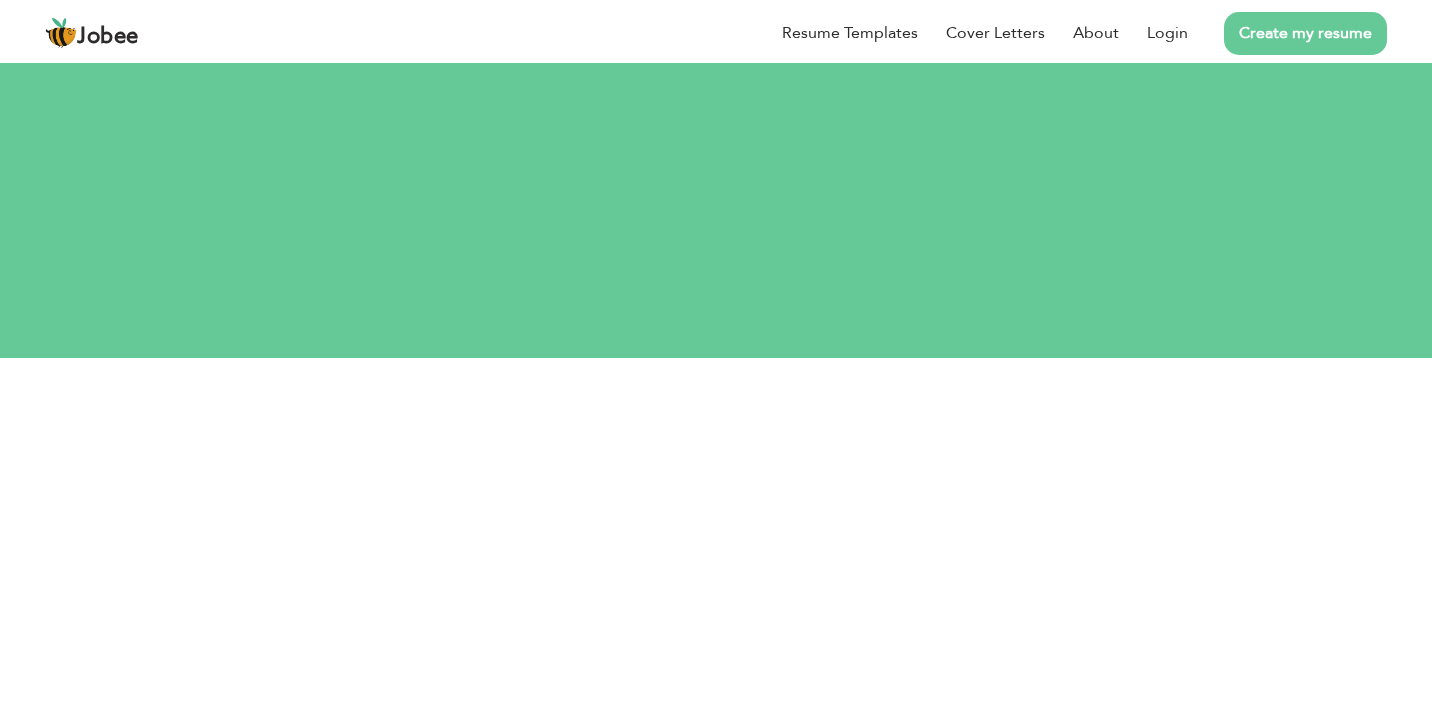 scroll, scrollTop: 0, scrollLeft: 0, axis: both 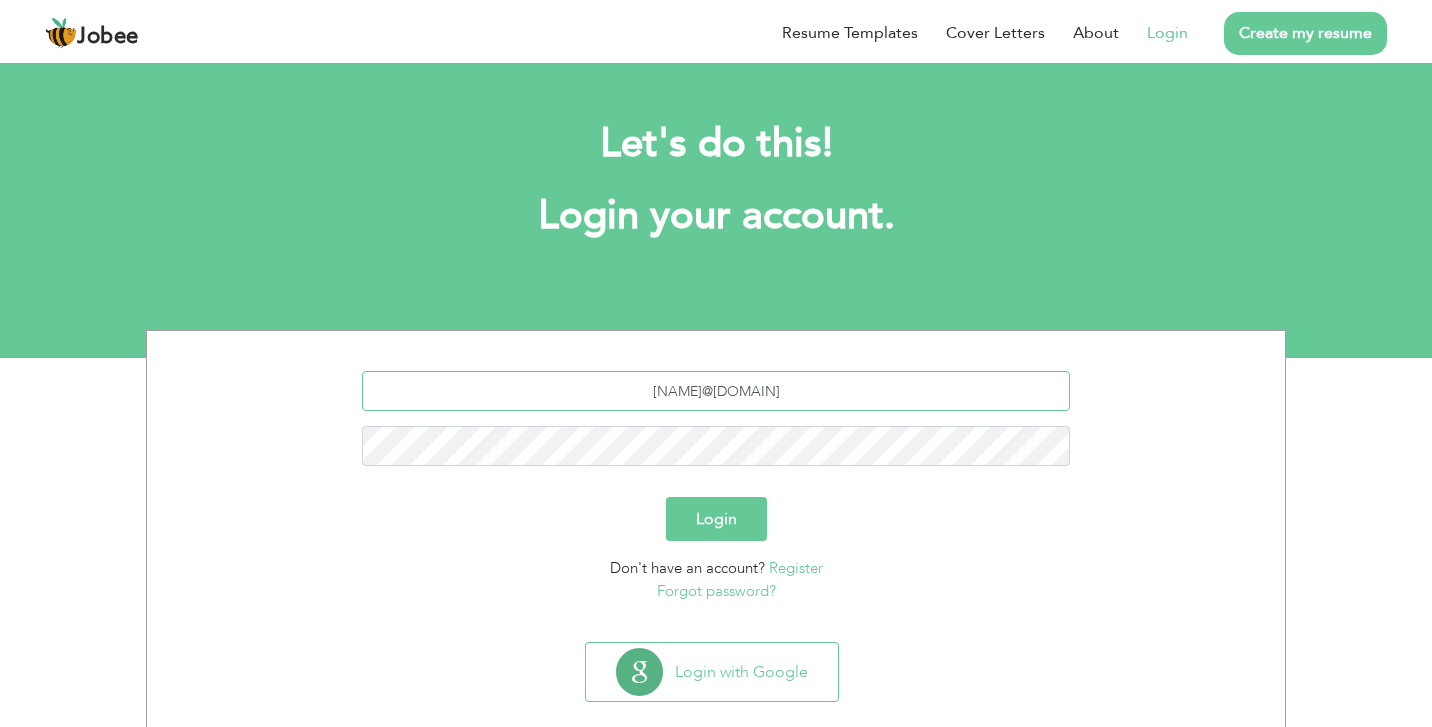 type on "[NAME]@[DOMAIN]" 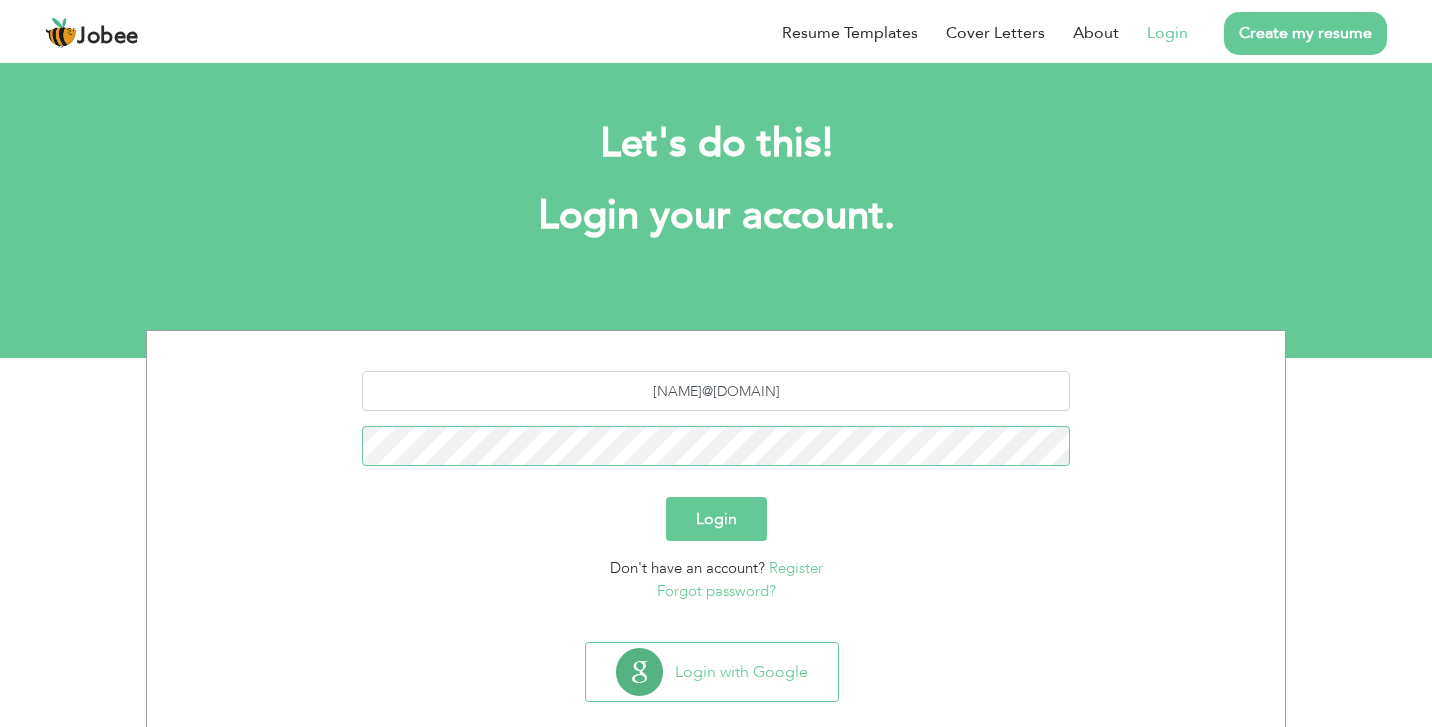 click on "Login" at bounding box center (716, 519) 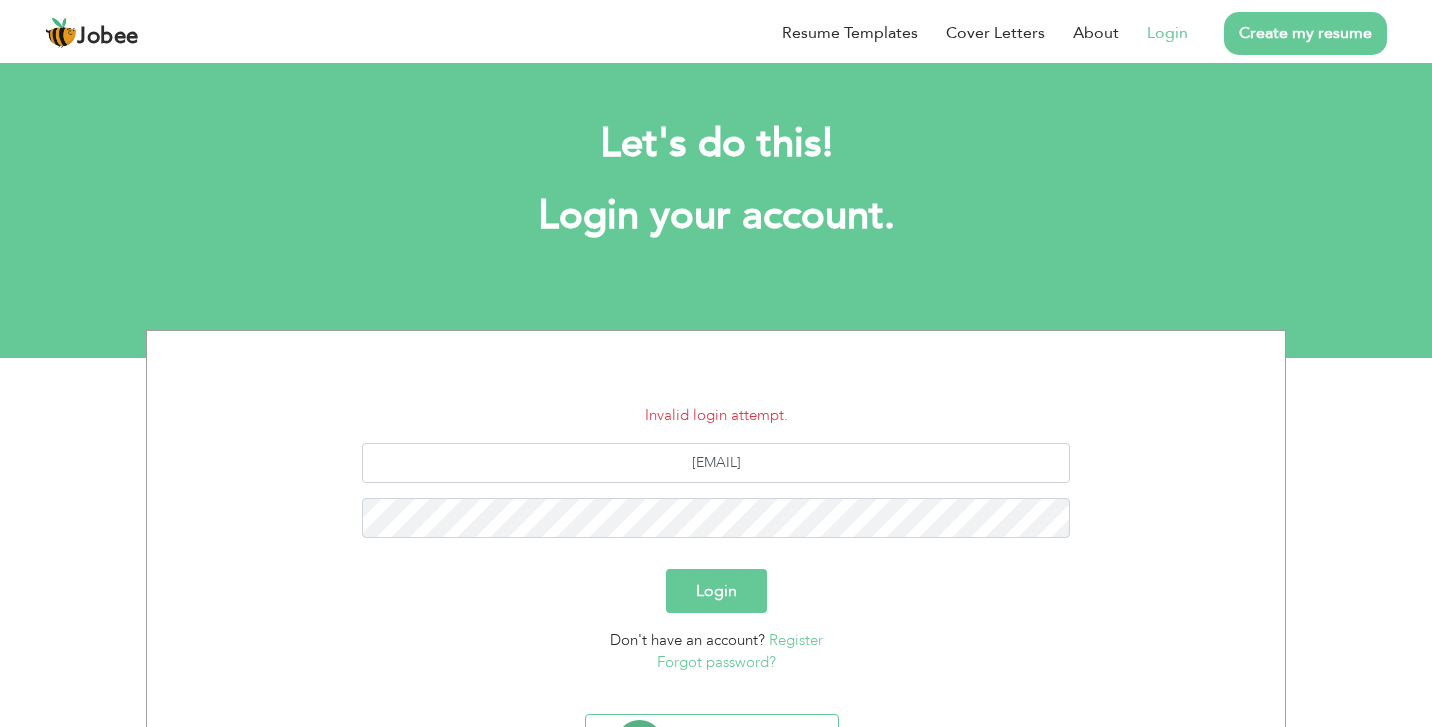 scroll, scrollTop: 0, scrollLeft: 0, axis: both 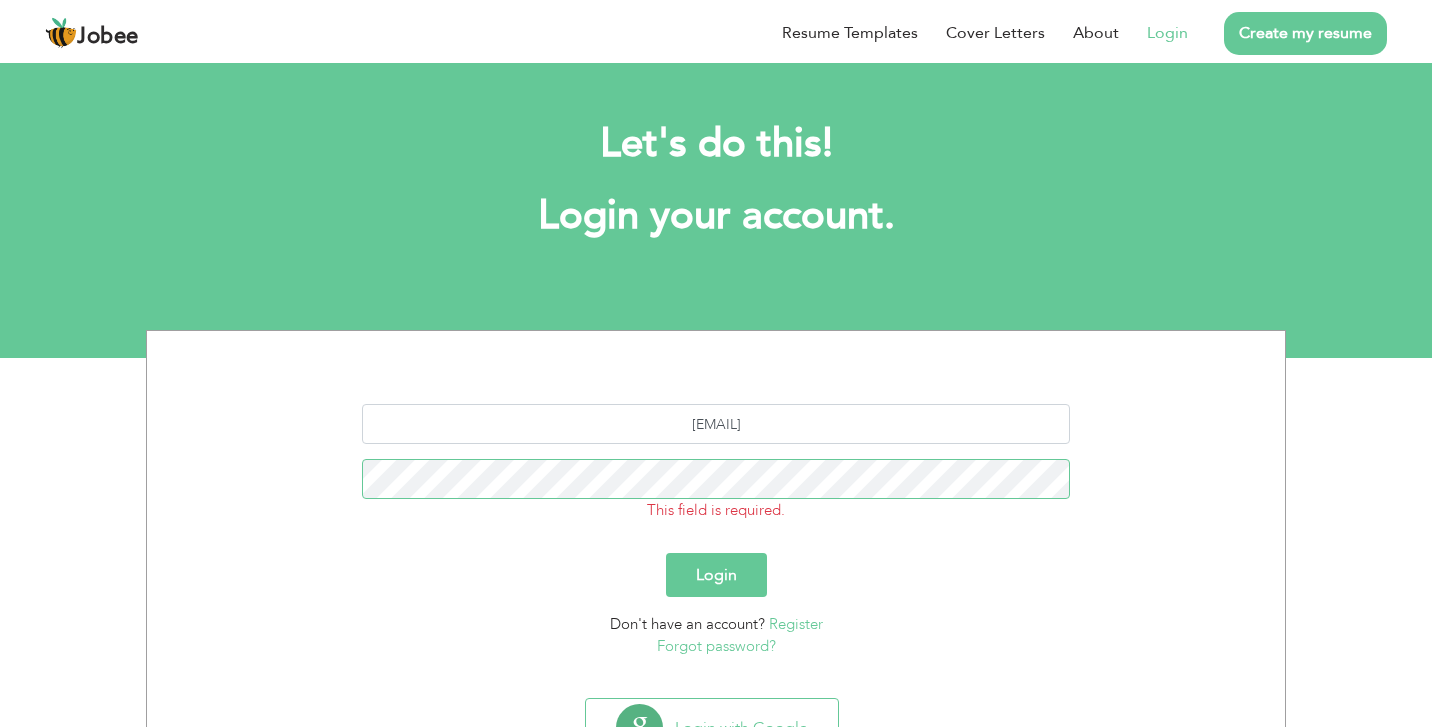 click on "Login" at bounding box center (716, 575) 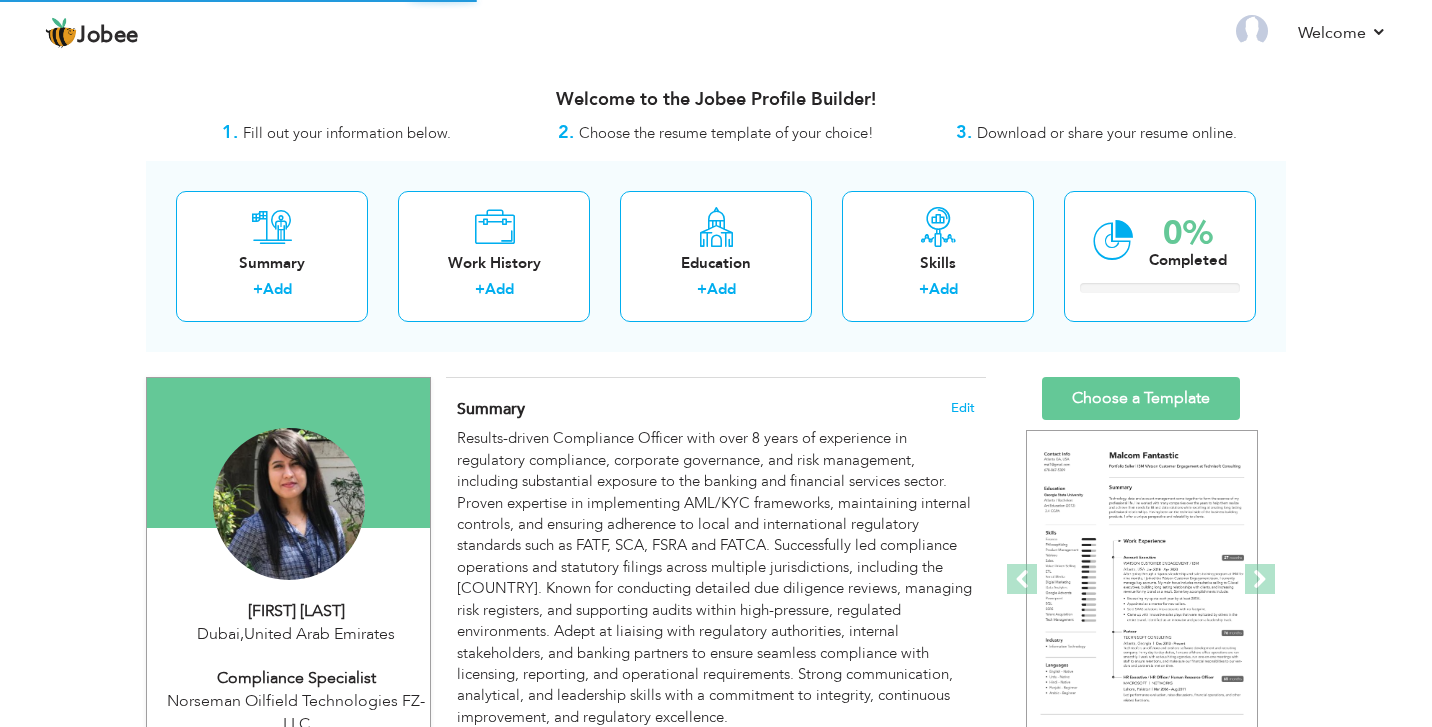 scroll, scrollTop: 0, scrollLeft: 0, axis: both 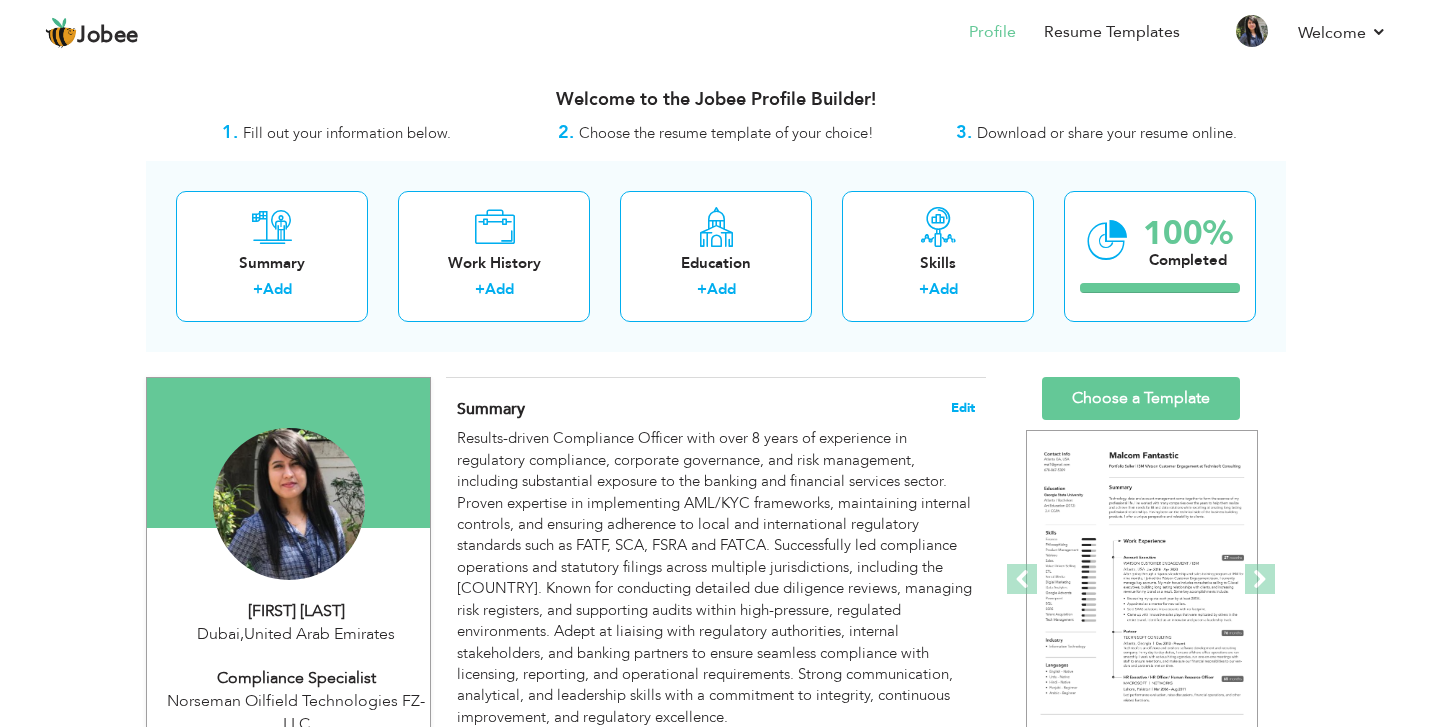 click on "Edit" at bounding box center [963, 408] 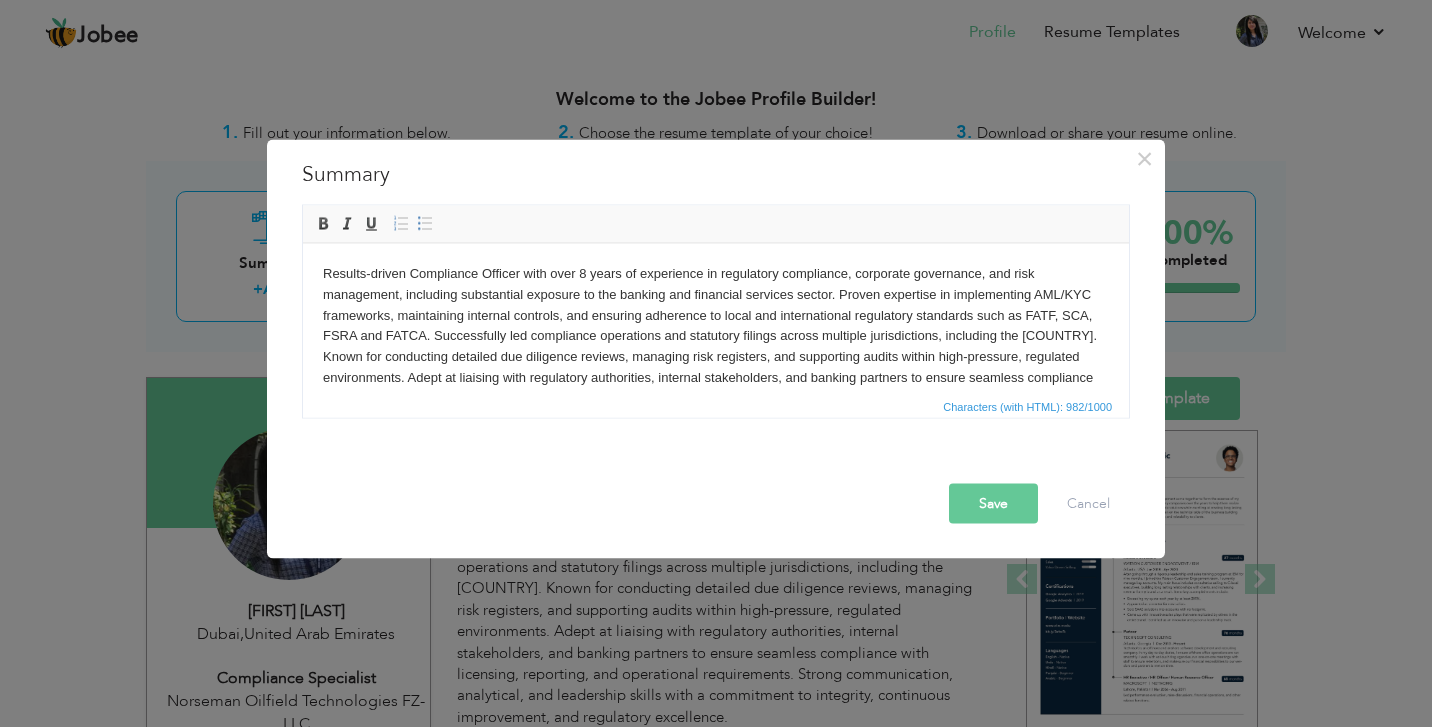 click on "Results-driven Compliance Officer with over 8 years of experience in regulatory compliance, corporate governance, and risk management, including substantial exposure to the banking and financial services sector. Proven expertise in implementing AML/KYC frameworks, maintaining internal controls, and ensuring adherence to local and international regulatory standards such as FATF, SCA, FSRA and FATCA. Successfully led compliance operations and statutory filings across multiple jurisdictions, including the [COUNTRY]. Known for conducting detailed due diligence reviews, managing risk registers, and supporting audits within high-pressure, regulated environments. Adept at liaising with regulatory authorities, internal stakeholders, and banking partners to ensure seamless compliance with licensing, reporting, and operational requirements. Strong communication, analytical, and leadership skills with a commitment to integrity, continuous improvement, and regulatory excellence." at bounding box center (716, 346) 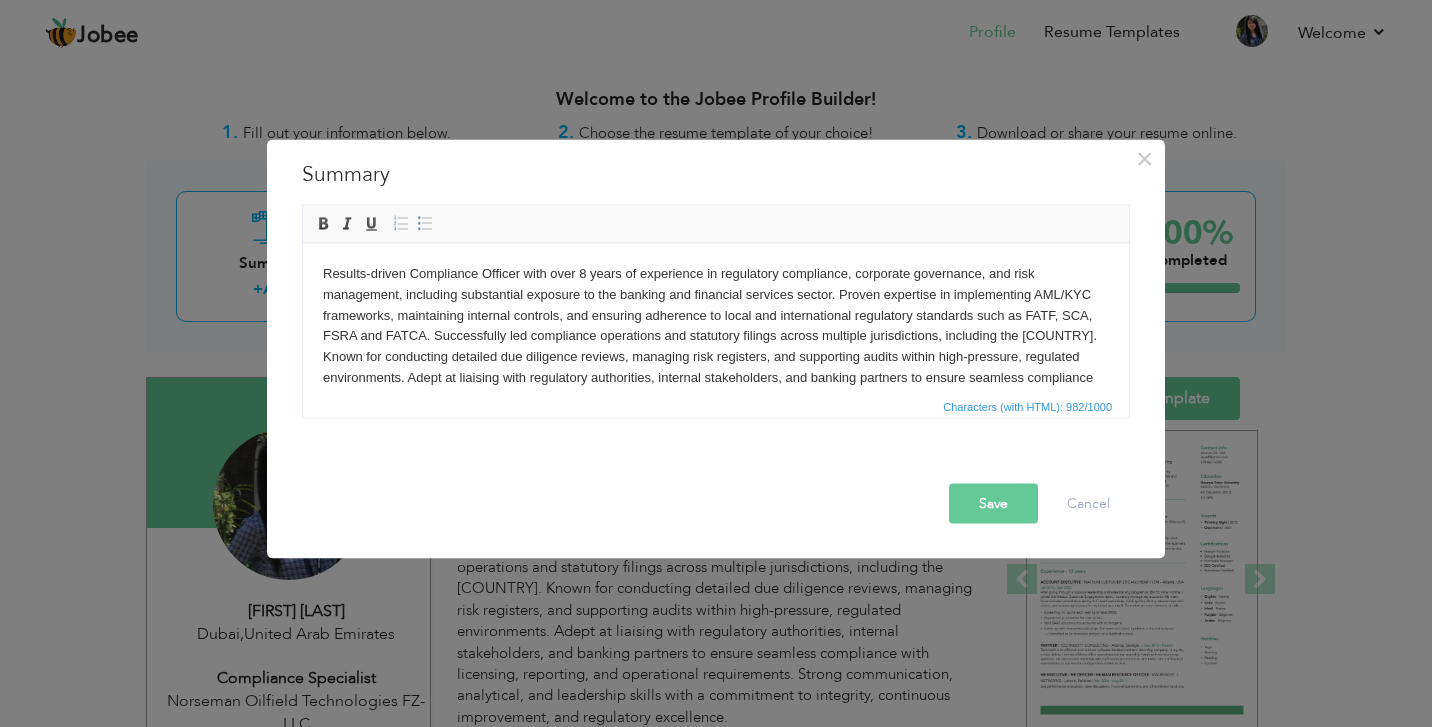 scroll, scrollTop: 0, scrollLeft: 0, axis: both 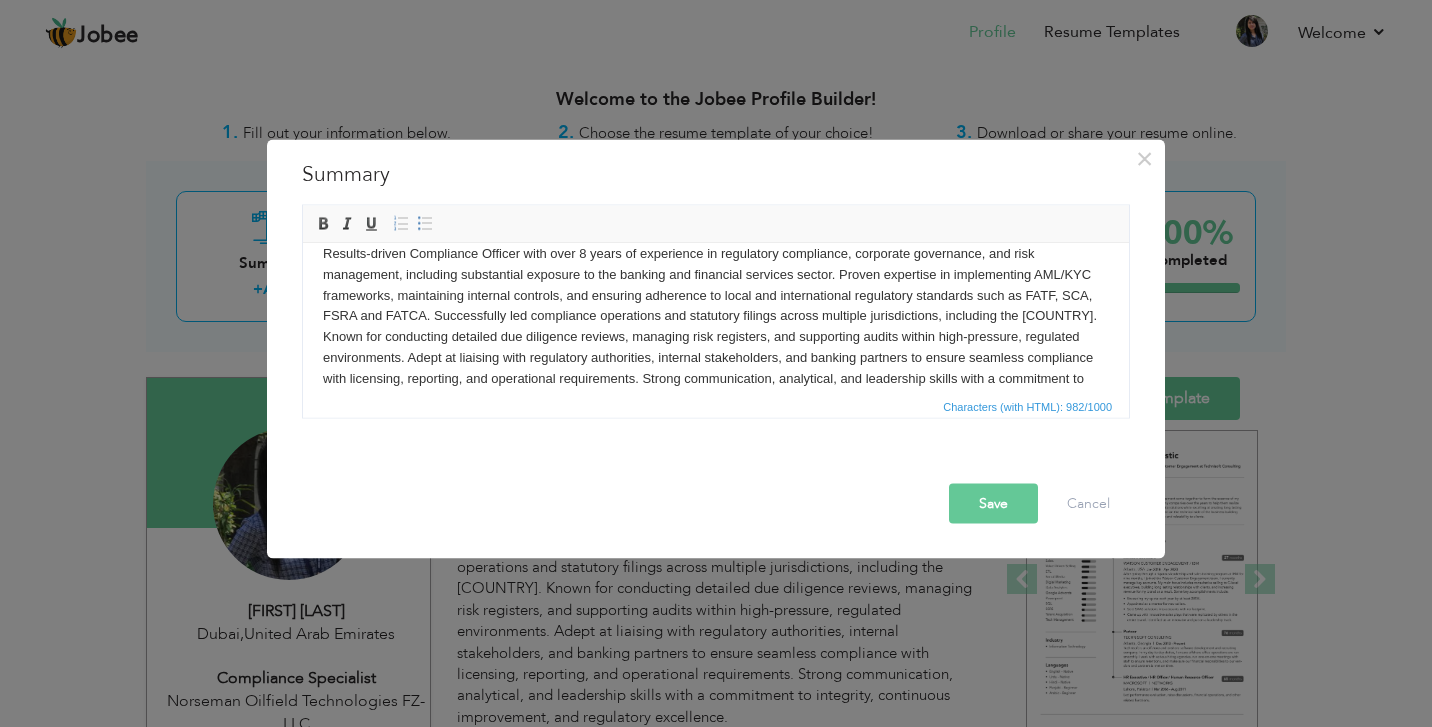 click on "Results-driven Compliance Officer with over 8 years of experience in regulatory compliance, corporate governance, and risk management, including substantial exposure to the banking and financial services sector. Proven expertise in implementing AML/KYC frameworks, maintaining internal controls, and ensuring adherence to local and international regulatory standards such as FATF, SCA, FSRA and FATCA. Successfully led compliance operations and statutory filings across multiple jurisdictions, including the [COUNTRY]. Known for conducting detailed due diligence reviews, managing risk registers, and supporting audits within high-pressure, regulated environments. Adept at liaising with regulatory authorities, internal stakeholders, and banking partners to ensure seamless compliance with licensing, reporting, and operational requirements. Strong communication, analytical, and leadership skills with a commitment to integrity, continuous improvement, and regulatory excellence." at bounding box center [716, 326] 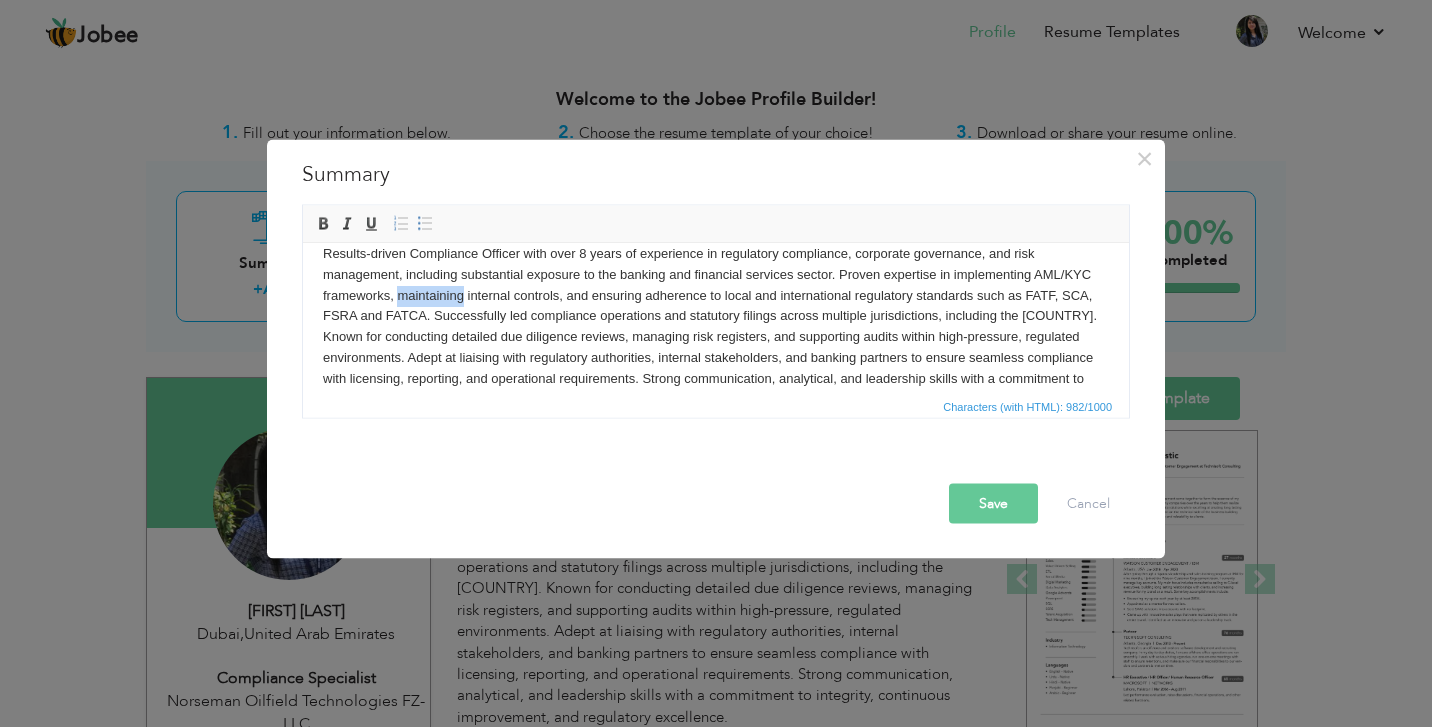 click on "Results-driven Compliance Officer with over 8 years of experience in regulatory compliance, corporate governance, and risk management, including substantial exposure to the banking and financial services sector. Proven expertise in implementing AML/KYC frameworks, maintaining internal controls, and ensuring adherence to local and international regulatory standards such as FATF, SCA, FSRA and FATCA. Successfully led compliance operations and statutory filings across multiple jurisdictions, including the [COUNTRY]. Known for conducting detailed due diligence reviews, managing risk registers, and supporting audits within high-pressure, regulated environments. Adept at liaising with regulatory authorities, internal stakeholders, and banking partners to ensure seamless compliance with licensing, reporting, and operational requirements. Strong communication, analytical, and leadership skills with a commitment to integrity, continuous improvement, and regulatory excellence." at bounding box center (716, 326) 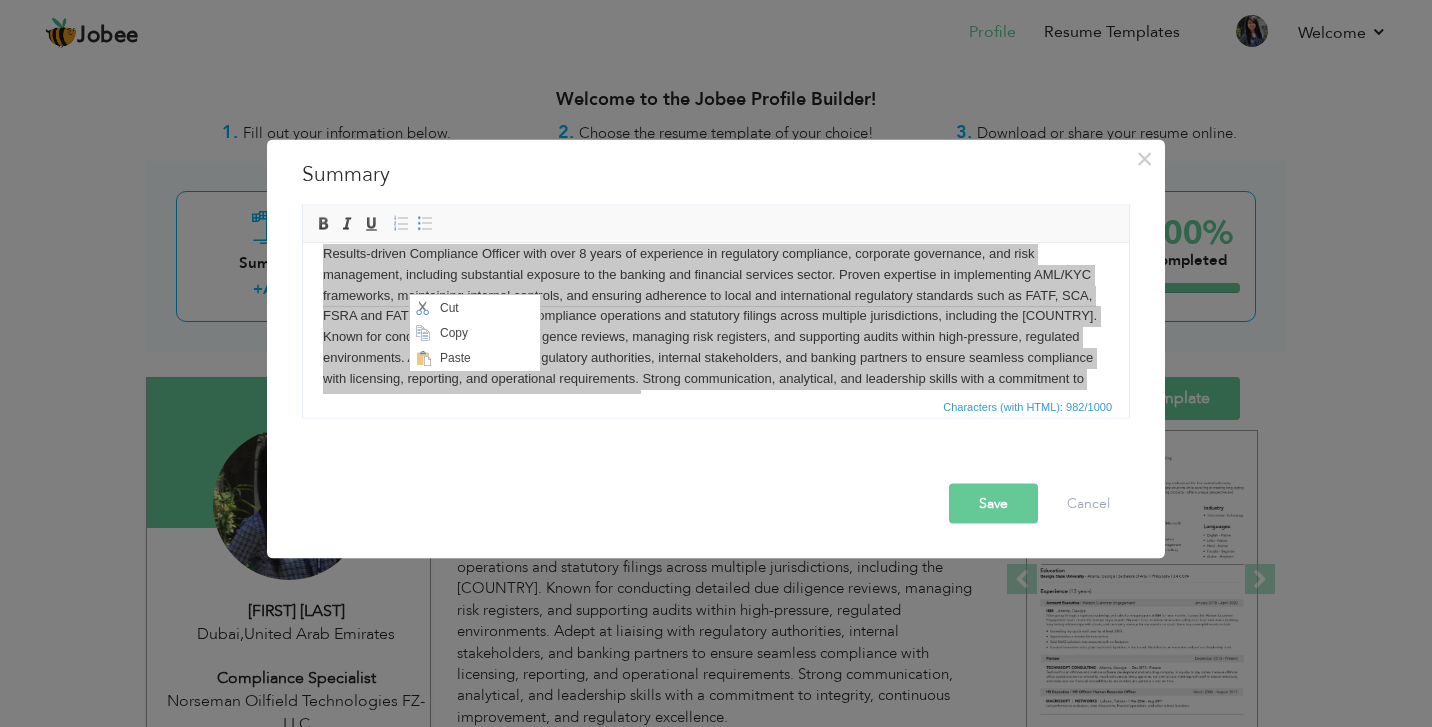 scroll, scrollTop: 0, scrollLeft: 0, axis: both 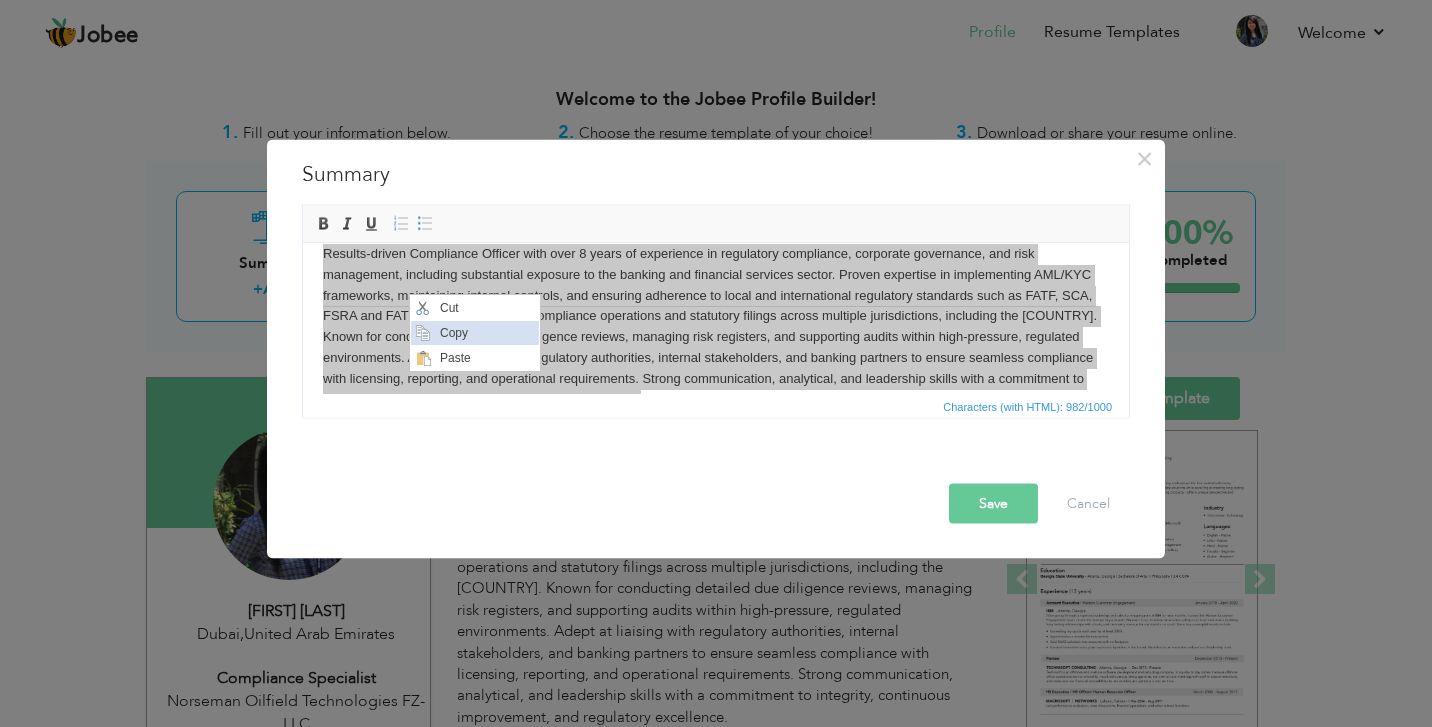 click on "Copy" at bounding box center [487, 333] 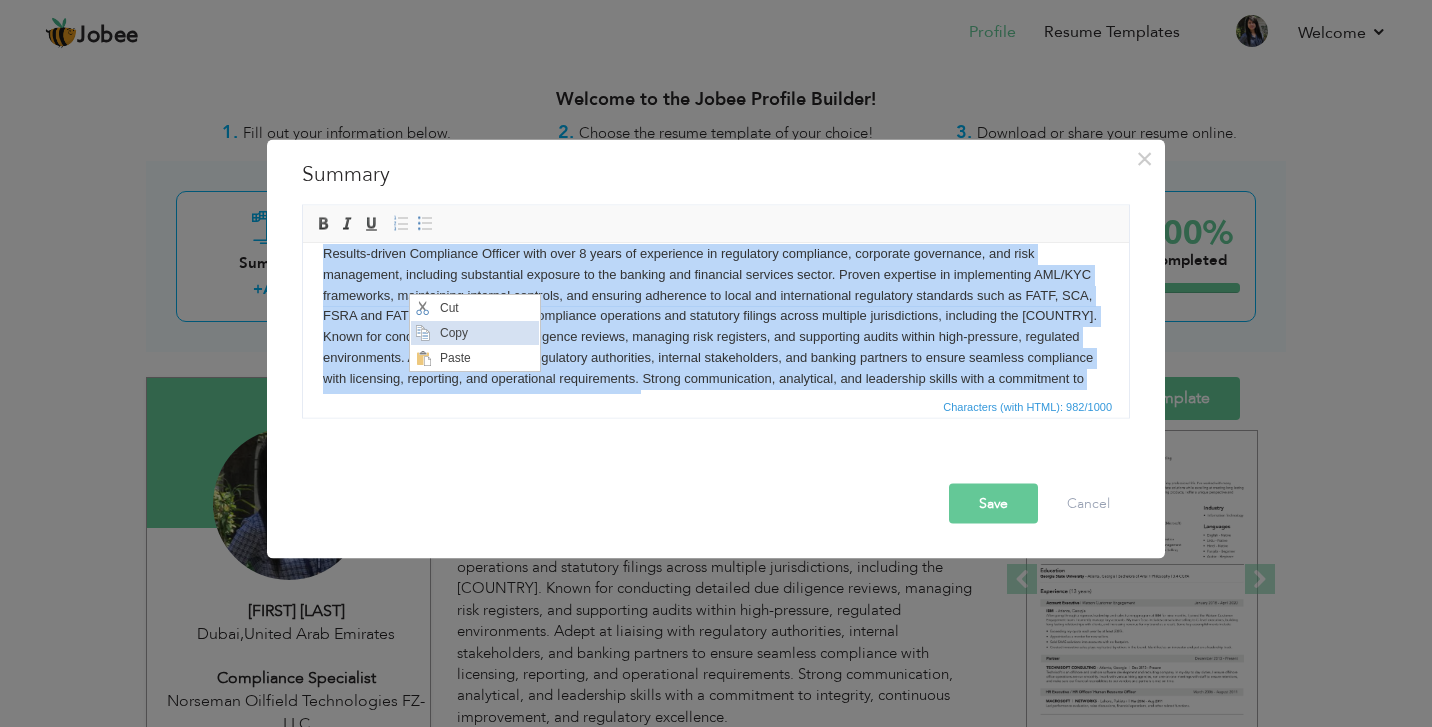 copy on "Results-driven Compliance Officer with over 8 years of experience in regulatory compliance, corporate governance, and risk management, including substantial exposure to the banking and financial services sector. Proven expertise in implementing AML/KYC frameworks, maintaining internal controls, and ensuring adherence to local and international regulatory standards such as FATF, SCA, FSRA and FATCA. Successfully led compliance operations and statutory filings across multiple jurisdictions, including the [COUNTRY]. Known for conducting detailed due diligence reviews, managing risk registers, and supporting audits within high-pressure, regulated environments. Adept at liaising with regulatory authorities, internal stakeholders, and banking partners to ensure seamless compliance with licensing, reporting, and operational requirements. Strong communication, analytical, and leadership skills with a commitment to integrity, continuous improvement, and regulatory excellence." 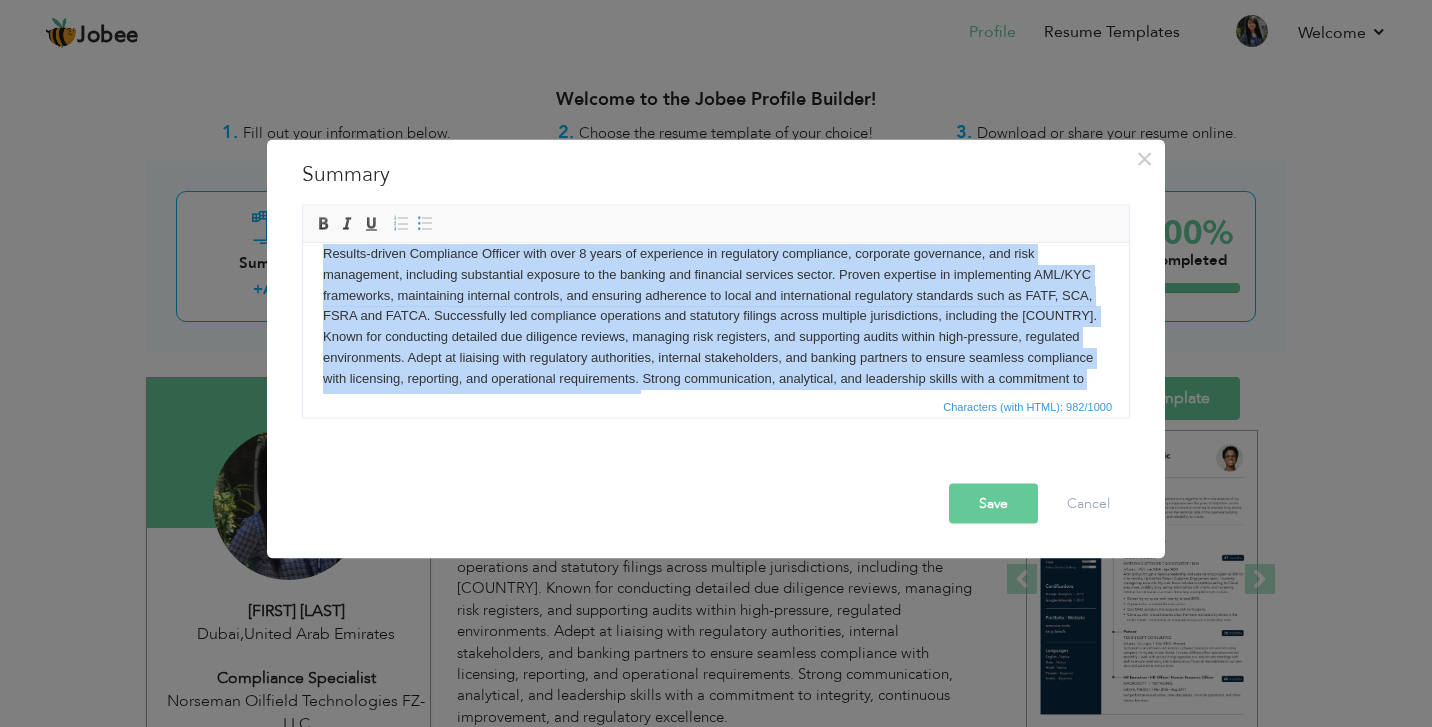 click on "Results-driven Compliance Officer with over 8 years of experience in regulatory compliance, corporate governance, and risk management, including substantial exposure to the banking and financial services sector. Proven expertise in implementing AML/KYC frameworks, maintaining internal controls, and ensuring adherence to local and international regulatory standards such as FATF, SCA, FSRA and FATCA. Successfully led compliance operations and statutory filings across multiple jurisdictions, including the [COUNTRY]. Known for conducting detailed due diligence reviews, managing risk registers, and supporting audits within high-pressure, regulated environments. Adept at liaising with regulatory authorities, internal stakeholders, and banking partners to ensure seamless compliance with licensing, reporting, and operational requirements. Strong communication, analytical, and leadership skills with a commitment to integrity, continuous improvement, and regulatory excellence." at bounding box center (716, 326) 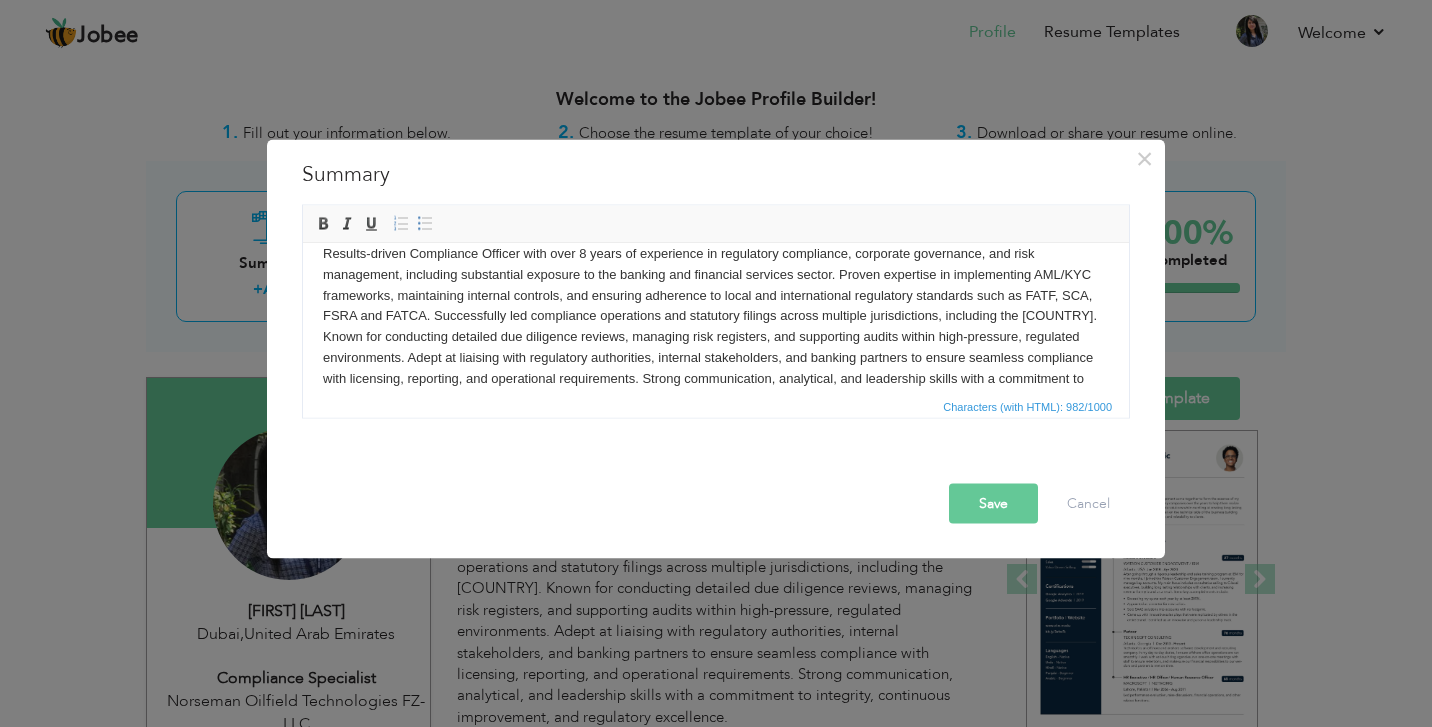 click on "Results-driven Compliance Officer with over 8 years of experience in regulatory compliance, corporate governance, and risk management, including substantial exposure to the banking and financial services sector. Proven expertise in implementing AML/KYC frameworks, maintaining internal controls, and ensuring adherence to local and international regulatory standards such as FATF, SCA, FSRA and FATCA. Successfully led compliance operations and statutory filings across multiple jurisdictions, including the [COUNTRY]. Known for conducting detailed due diligence reviews, managing risk registers, and supporting audits within high-pressure, regulated environments. Adept at liaising with regulatory authorities, internal stakeholders, and banking partners to ensure seamless compliance with licensing, reporting, and operational requirements. Strong communication, analytical, and leadership skills with a commitment to integrity, continuous improvement, and regulatory excellence." at bounding box center [716, 326] 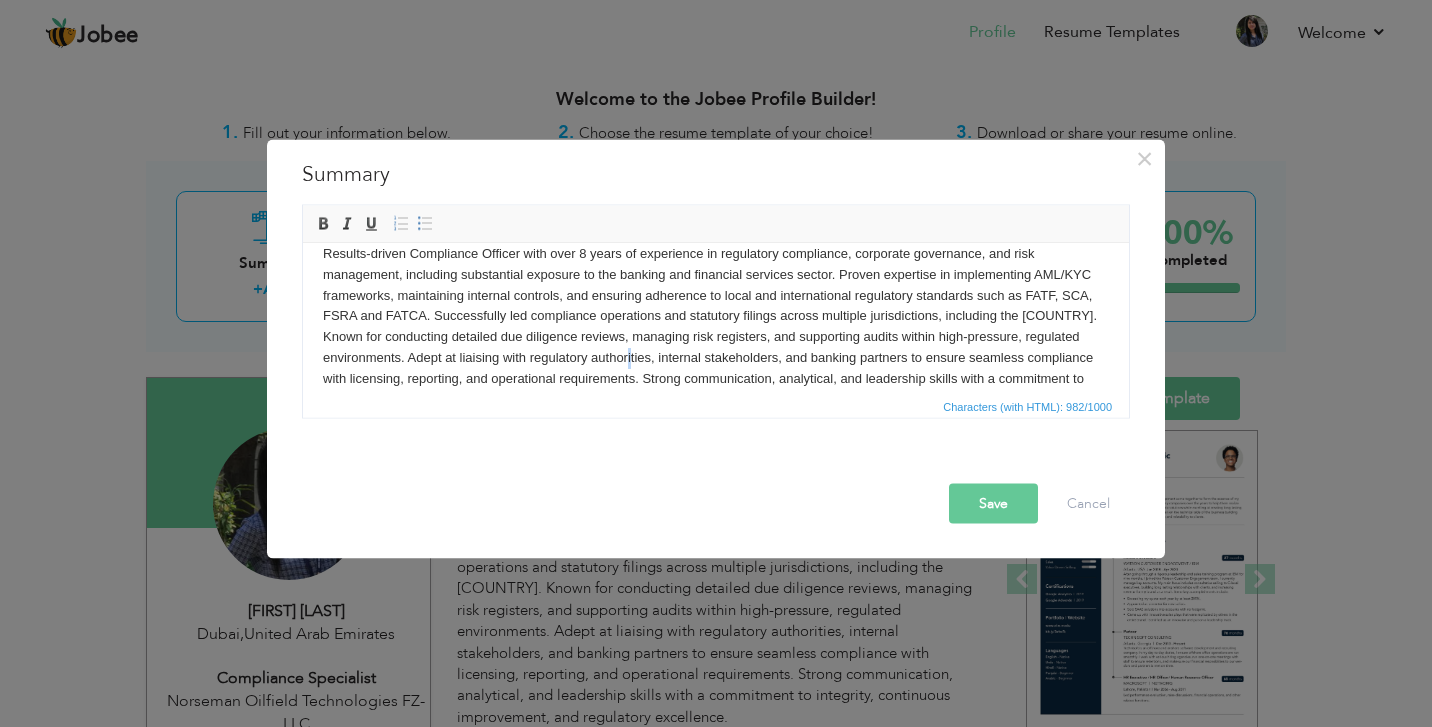 click on "Results-driven Compliance Officer with over 8 years of experience in regulatory compliance, corporate governance, and risk management, including substantial exposure to the banking and financial services sector. Proven expertise in implementing AML/KYC frameworks, maintaining internal controls, and ensuring adherence to local and international regulatory standards such as FATF, SCA, FSRA and FATCA. Successfully led compliance operations and statutory filings across multiple jurisdictions, including the [COUNTRY]. Known for conducting detailed due diligence reviews, managing risk registers, and supporting audits within high-pressure, regulated environments. Adept at liaising with regulatory authorities, internal stakeholders, and banking partners to ensure seamless compliance with licensing, reporting, and operational requirements. Strong communication, analytical, and leadership skills with a commitment to integrity, continuous improvement, and regulatory excellence." at bounding box center (716, 326) 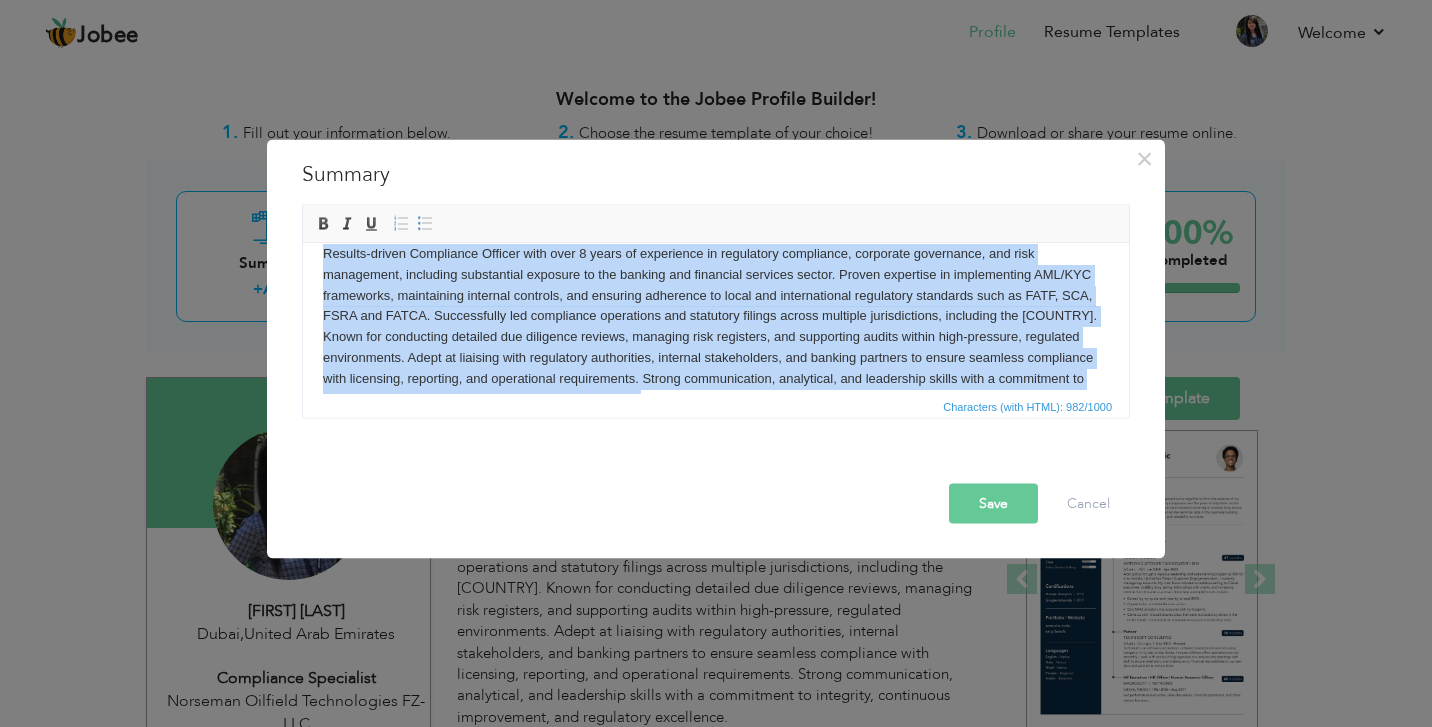 click on "Results-driven Compliance Officer with over 8 years of experience in regulatory compliance, corporate governance, and risk management, including substantial exposure to the banking and financial services sector. Proven expertise in implementing AML/KYC frameworks, maintaining internal controls, and ensuring adherence to local and international regulatory standards such as FATF, SCA, FSRA and FATCA. Successfully led compliance operations and statutory filings across multiple jurisdictions, including the [COUNTRY]. Known for conducting detailed due diligence reviews, managing risk registers, and supporting audits within high-pressure, regulated environments. Adept at liaising with regulatory authorities, internal stakeholders, and banking partners to ensure seamless compliance with licensing, reporting, and operational requirements. Strong communication, analytical, and leadership skills with a commitment to integrity, continuous improvement, and regulatory excellence." at bounding box center (716, 326) 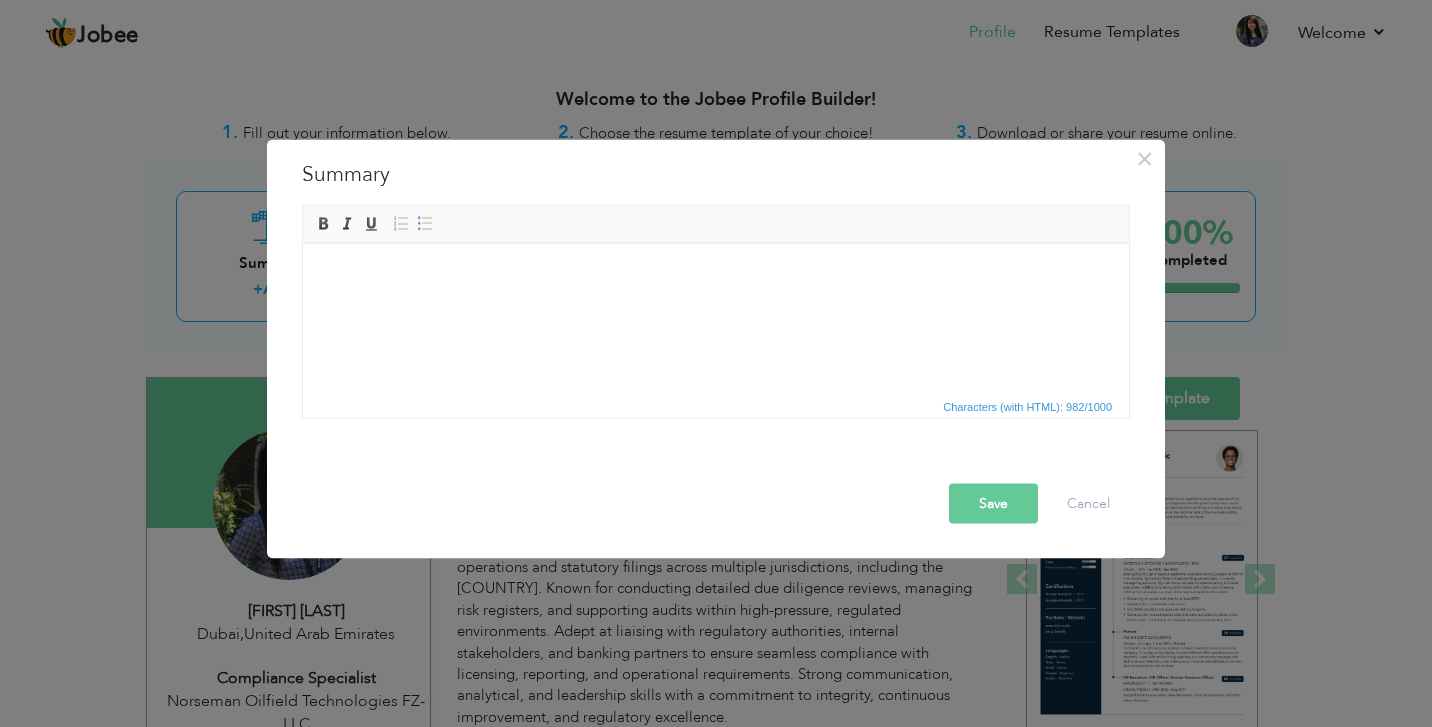 scroll, scrollTop: 0, scrollLeft: 0, axis: both 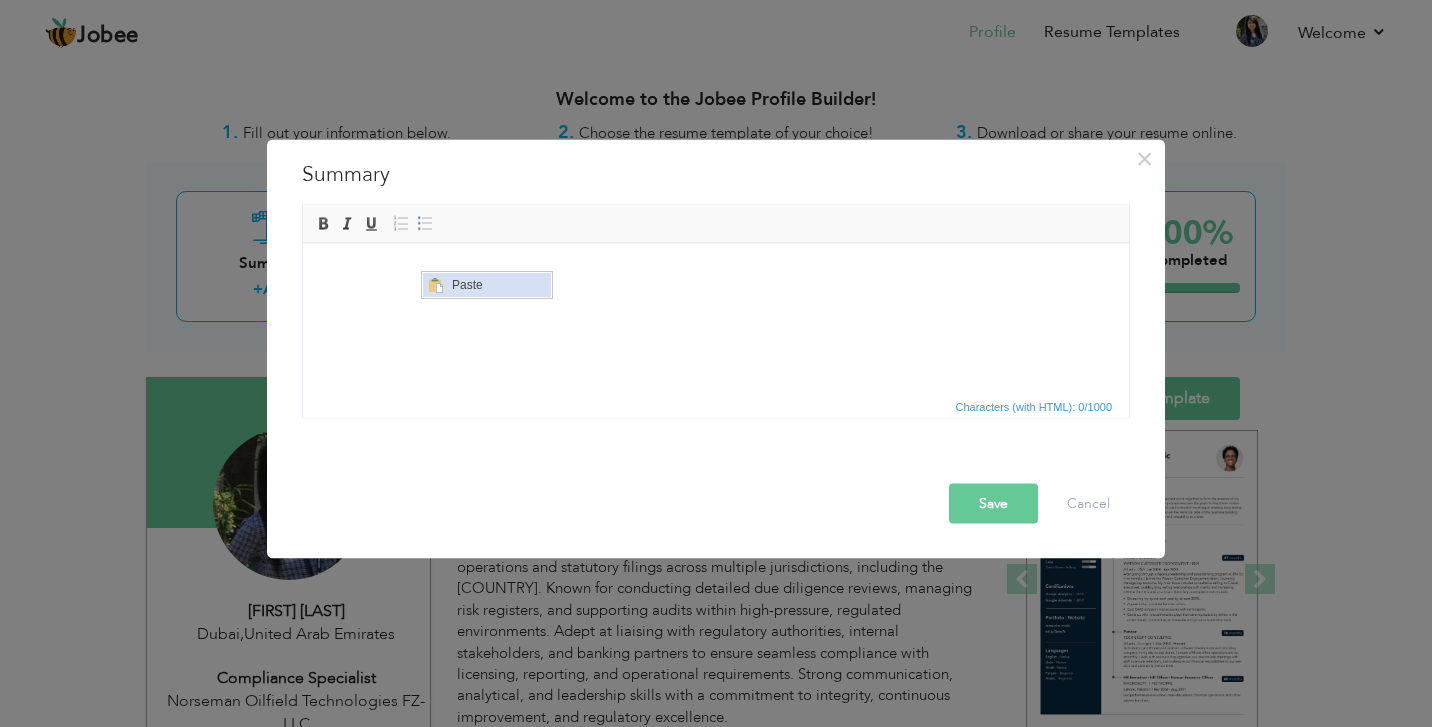 click at bounding box center (435, 285) 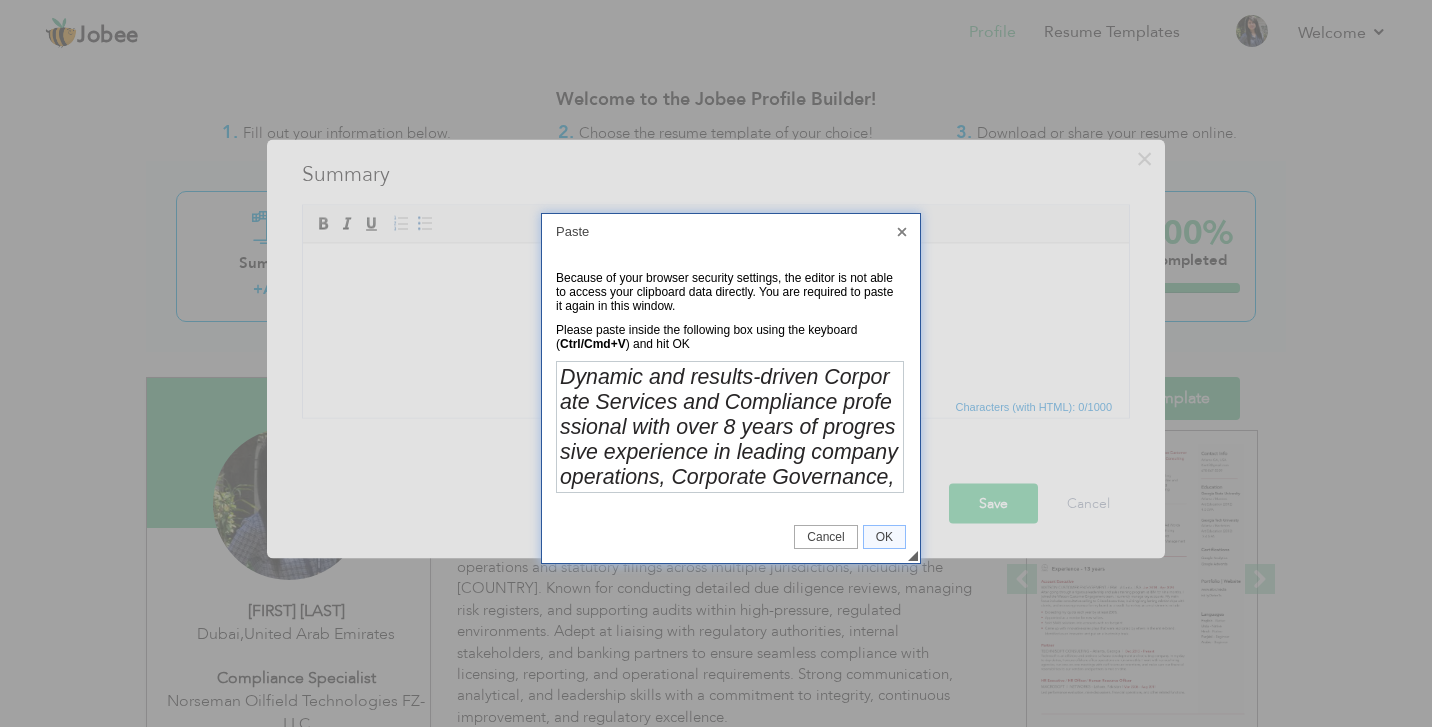 scroll, scrollTop: 545, scrollLeft: 0, axis: vertical 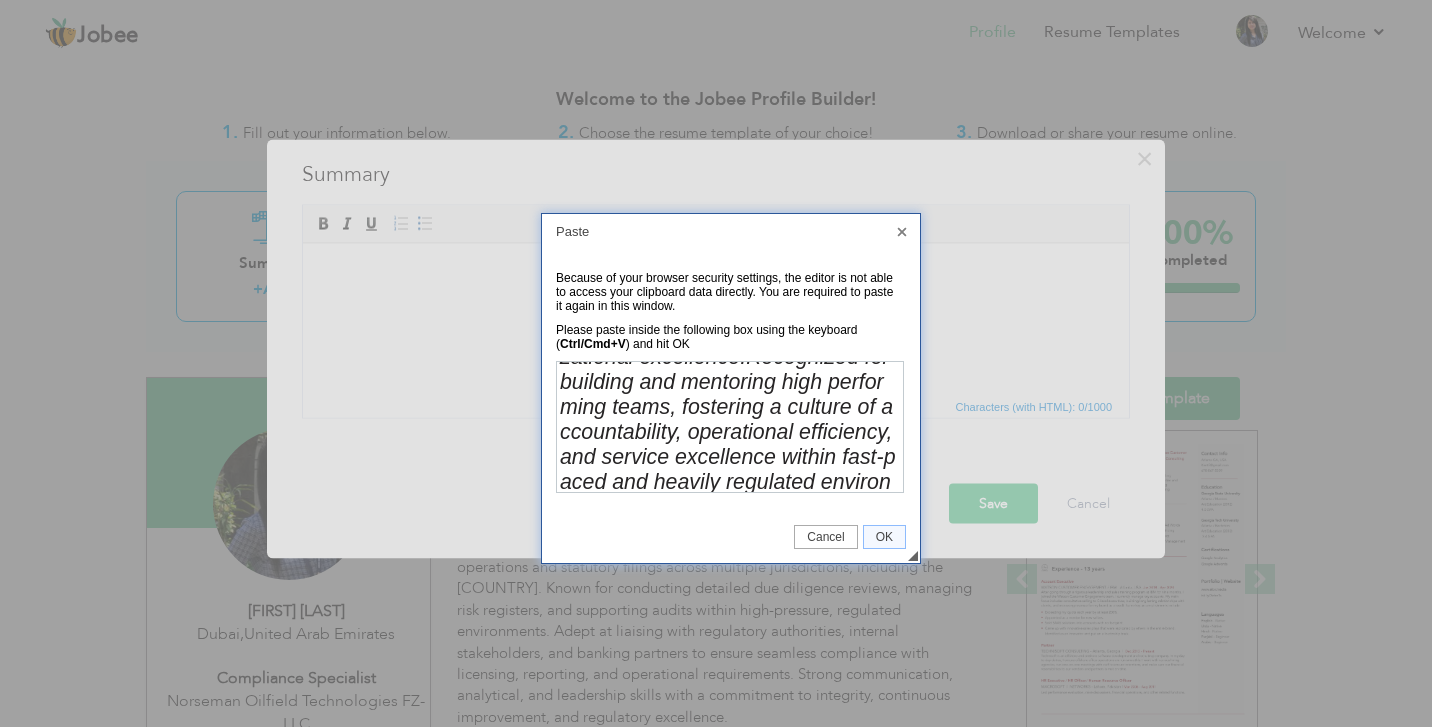 click on "OK" at bounding box center (884, 537) 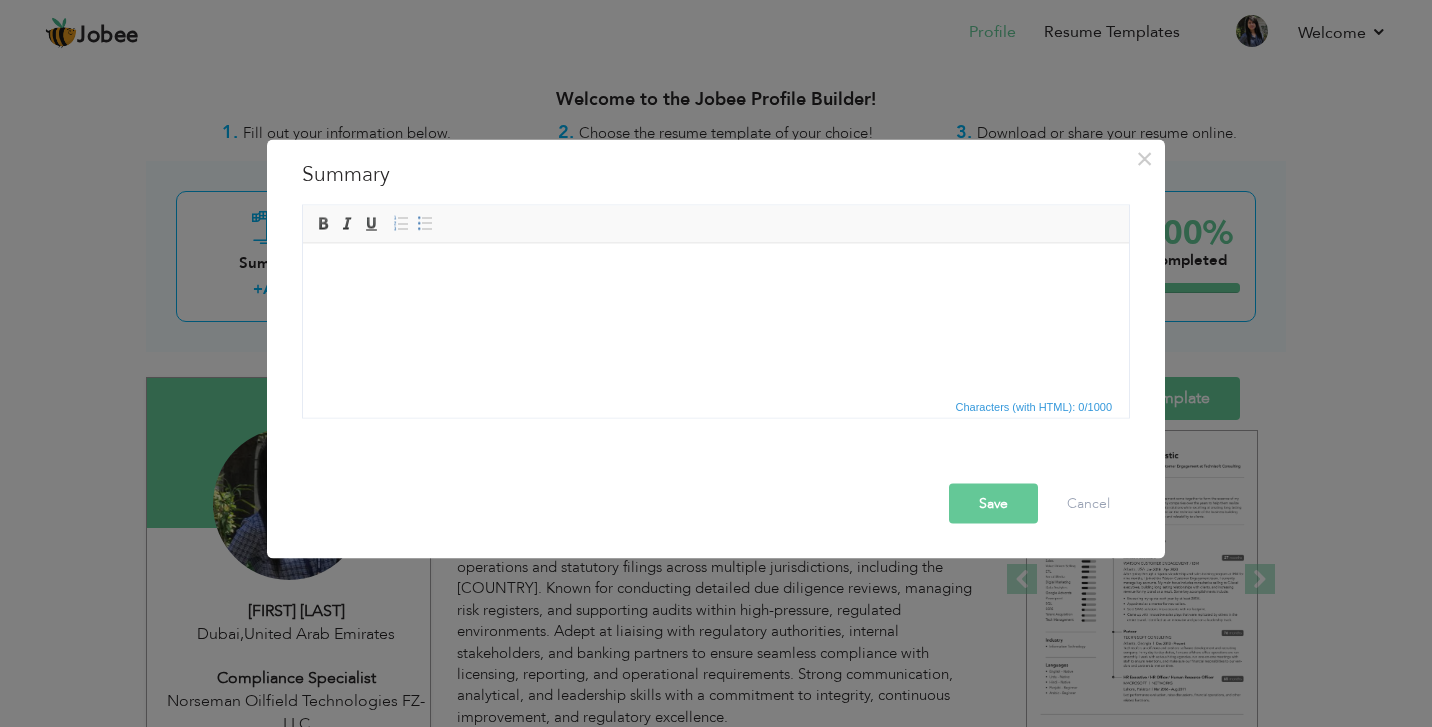 click at bounding box center (716, 273) 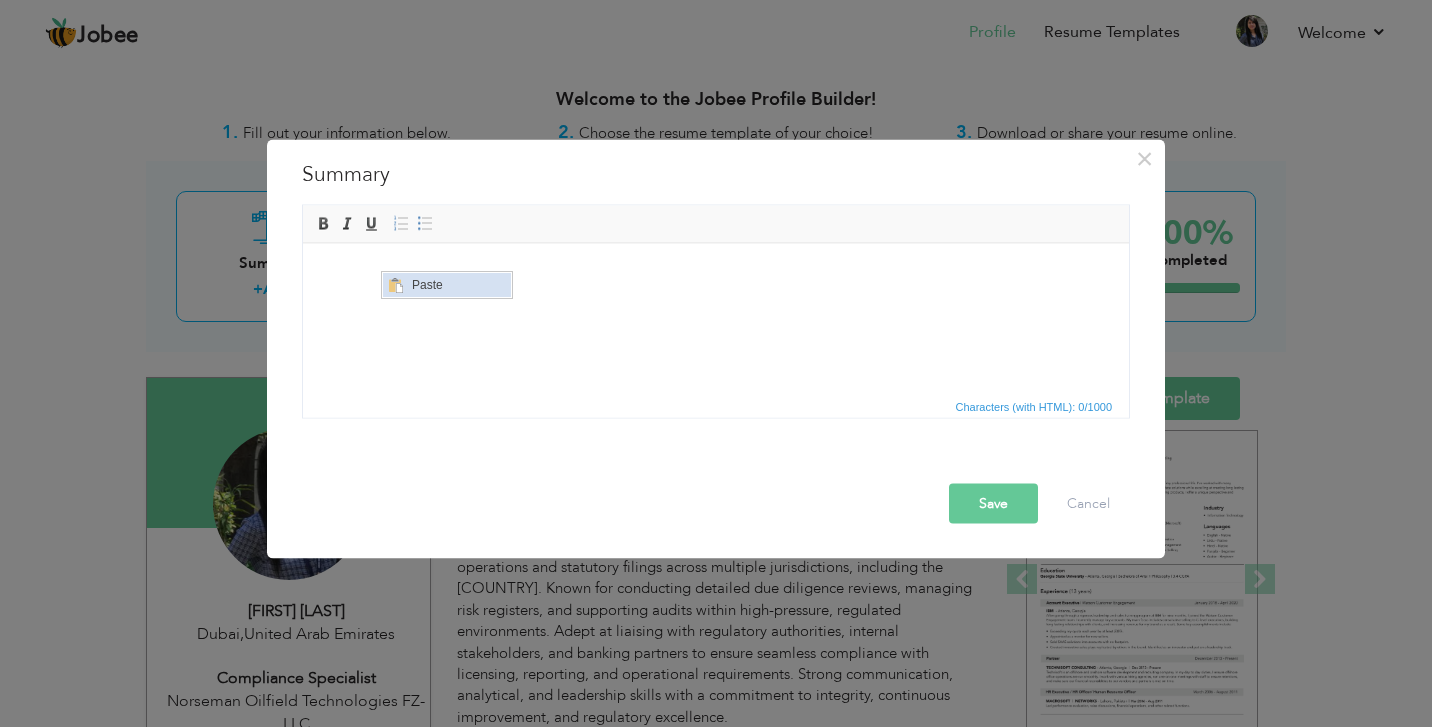click on "Paste" at bounding box center [459, 285] 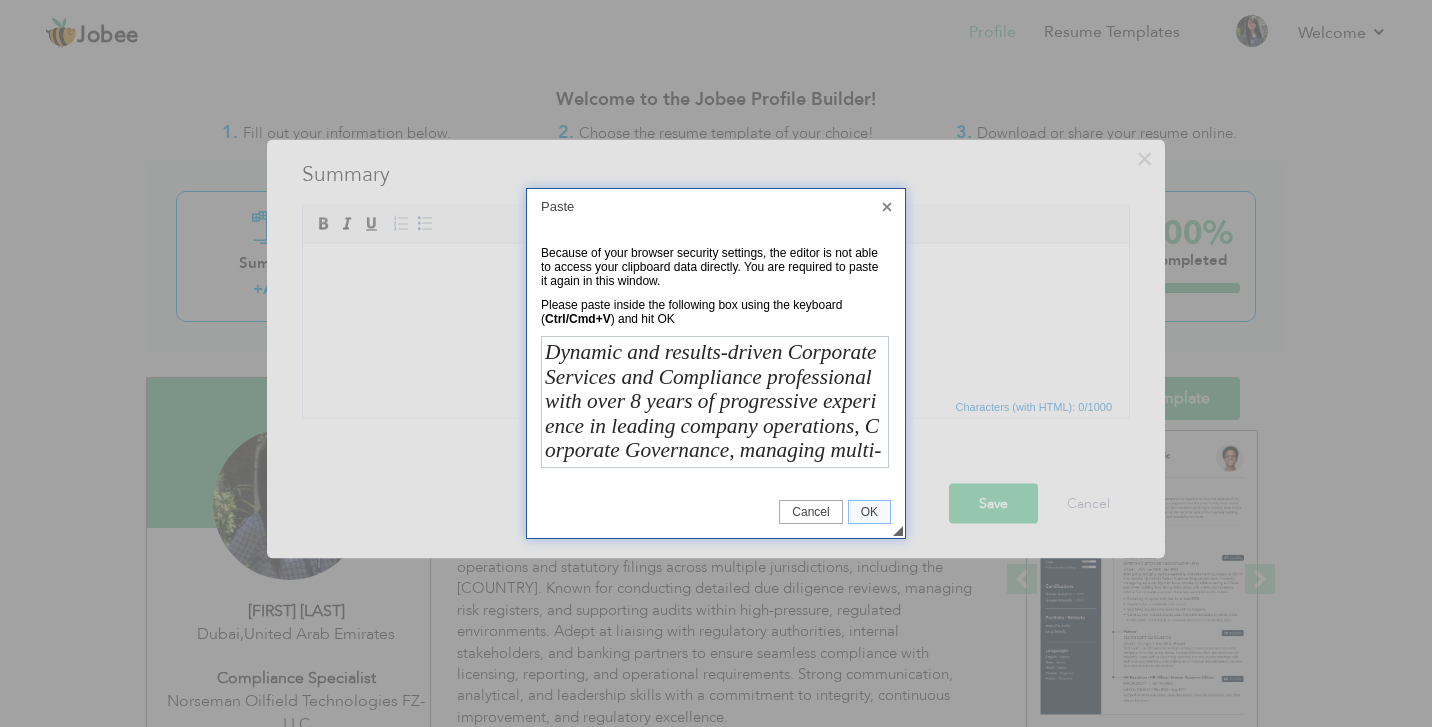scroll, scrollTop: 353, scrollLeft: 0, axis: vertical 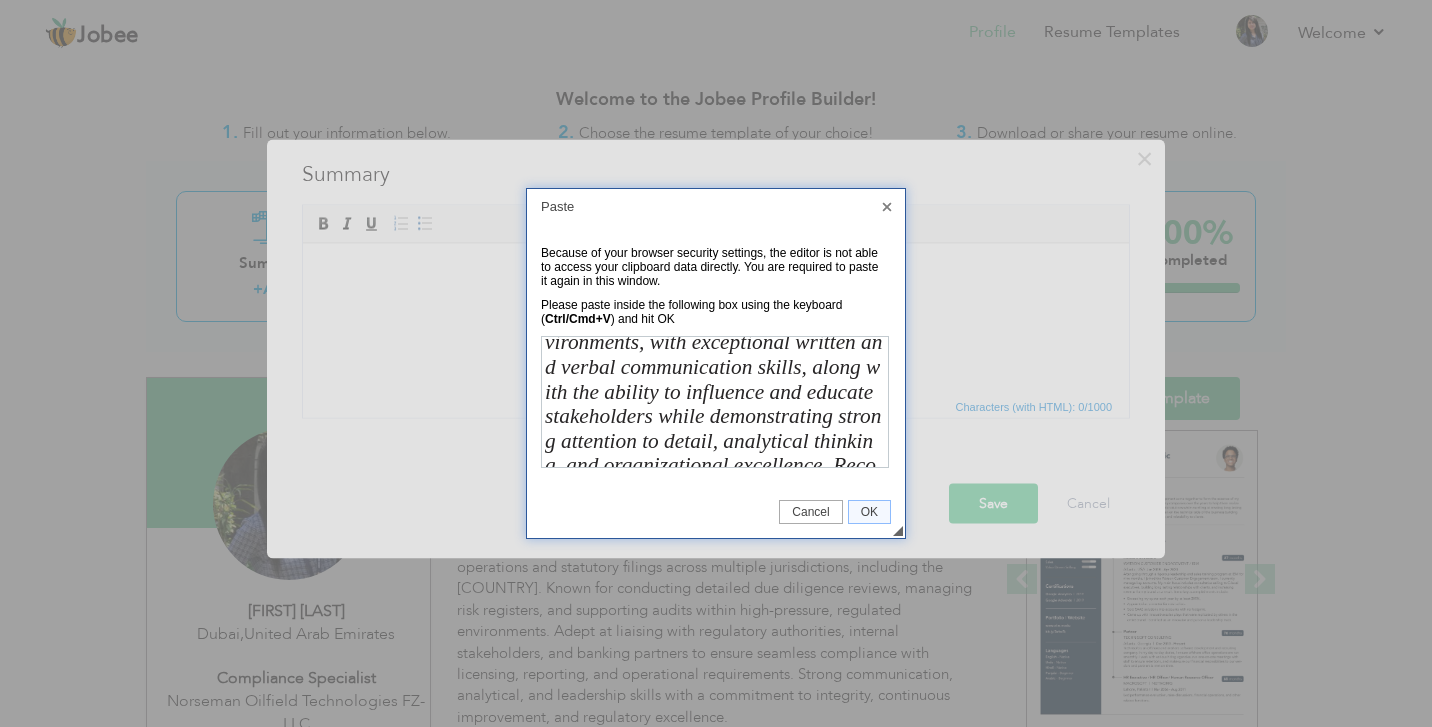 click on "OK" at bounding box center (869, 512) 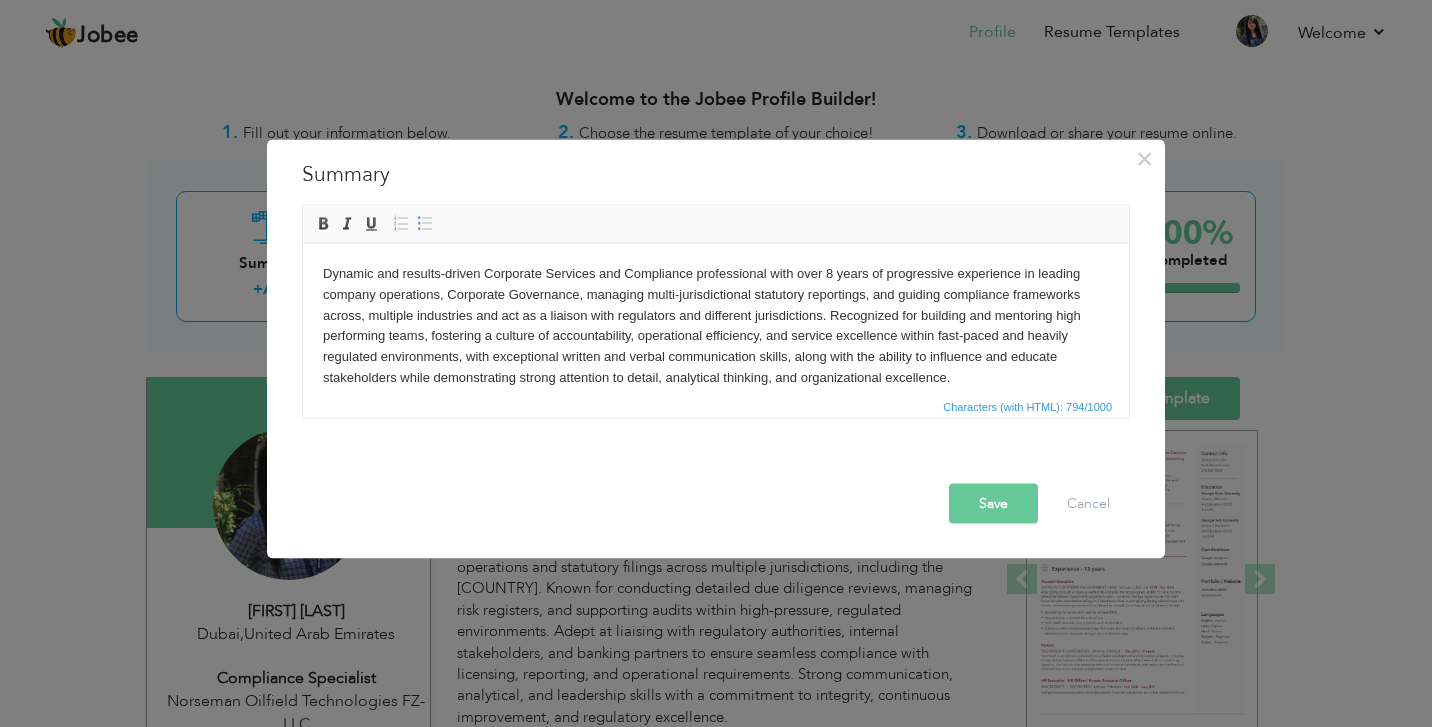 click on "Dynamic and results-driven Corporate Services and Compliance professional with over 8 years of progressive experience in leading company operations, Corporate Governance, managing multi-jurisdictional statutory reportings, and guiding compliance frameworks across, multiple industries and act as a liaison with regulators and different jurisdictions. Recognized for building and mentoring high performing teams, fostering a culture of accountability, operational efficiency, and service excellence within fast-paced and heavily regulated environments, with exceptional written and verbal communication skills, along with the ability to influence and educate stakeholders while demonstrating strong attention to detail, analytical thinking, and organizational excellence." at bounding box center [716, 325] 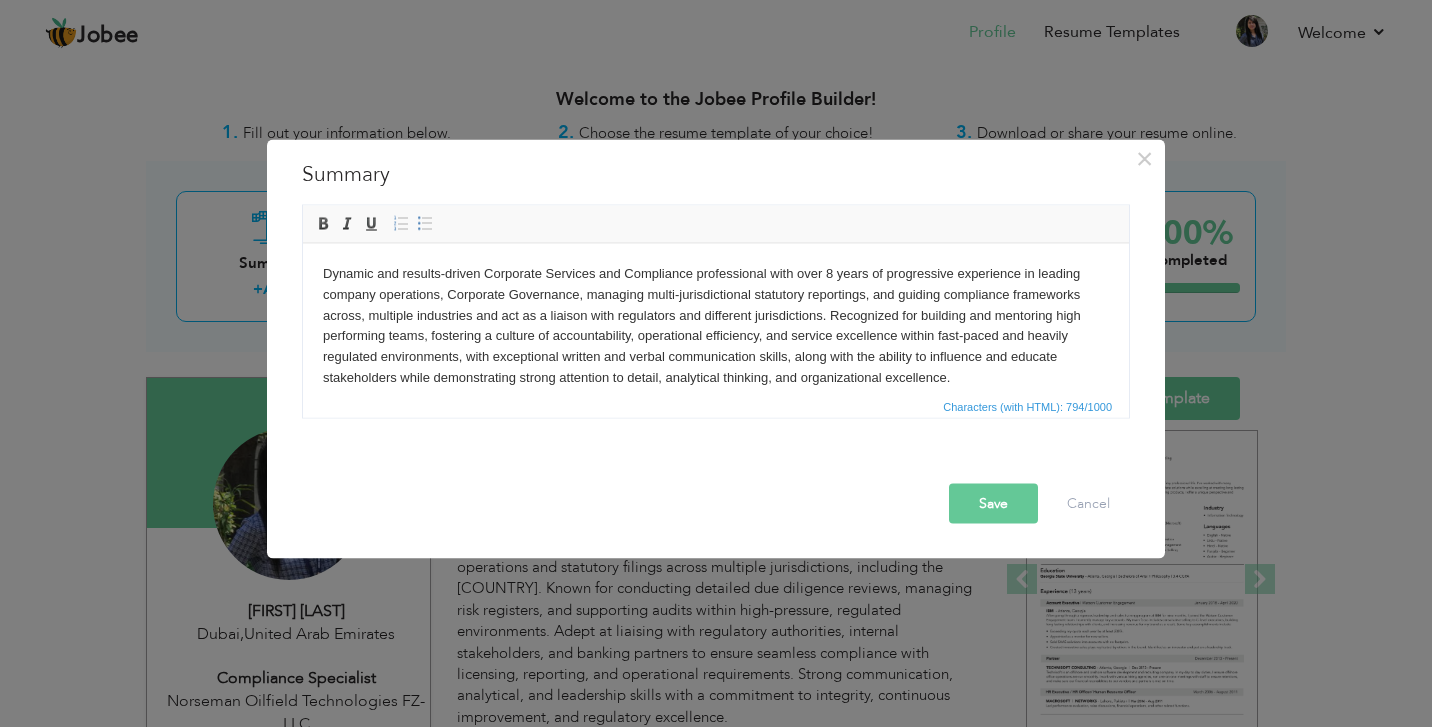 click on "Dynamic and results-driven Corporate Services and Compliance professional with over 8 years of progressive experience in leading company operations, Corporate Governance, managing multi-jurisdictional statutory reportings, and guiding compliance frameworks across, multiple industries and act as a liaison with regulators and different jurisdictions. Recognized for building and mentoring high performing teams, fostering a culture of accountability, operational efficiency, and service excellence within fast-paced and heavily regulated environments, with exceptional written and verbal communication skills, along with the ability to influence and educate stakeholders while demonstrating strong attention to detail, analytical thinking, and organizational excellence." at bounding box center (716, 325) 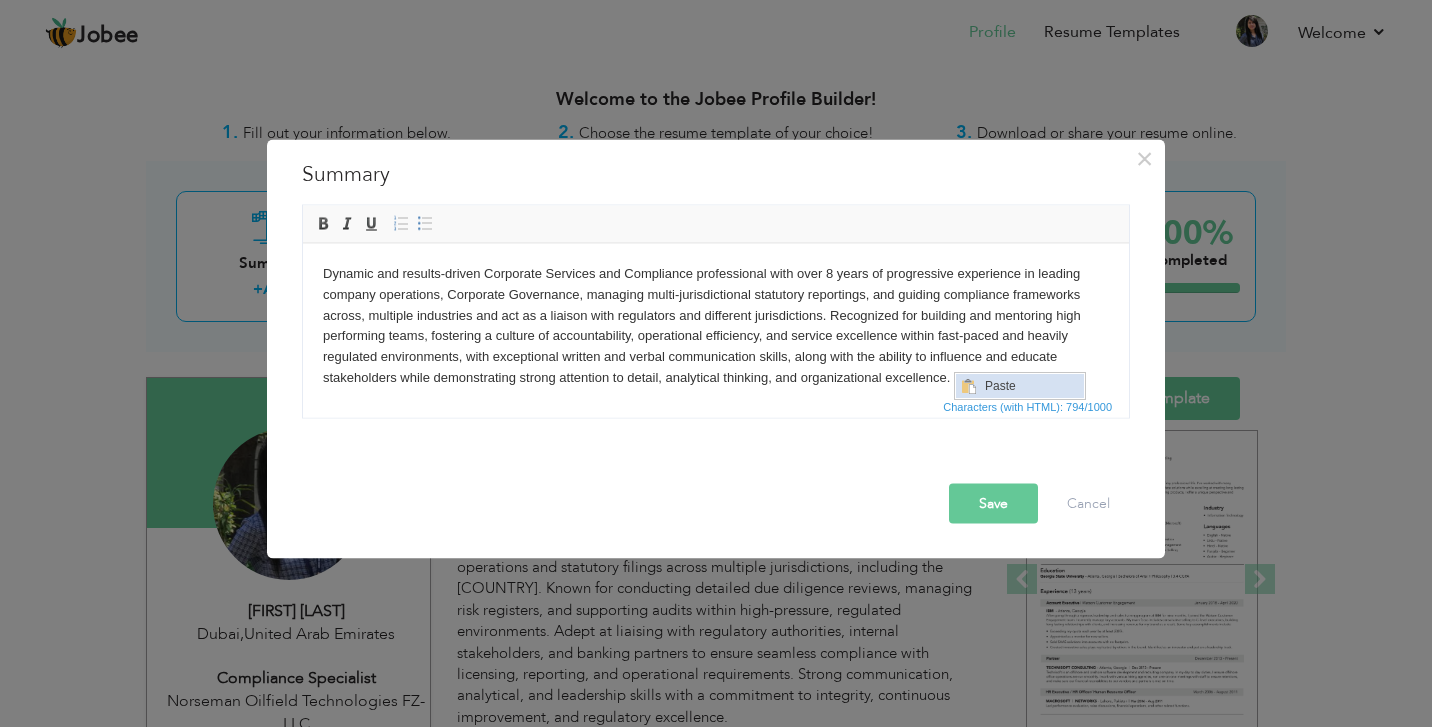click on "Paste" at bounding box center [1032, 386] 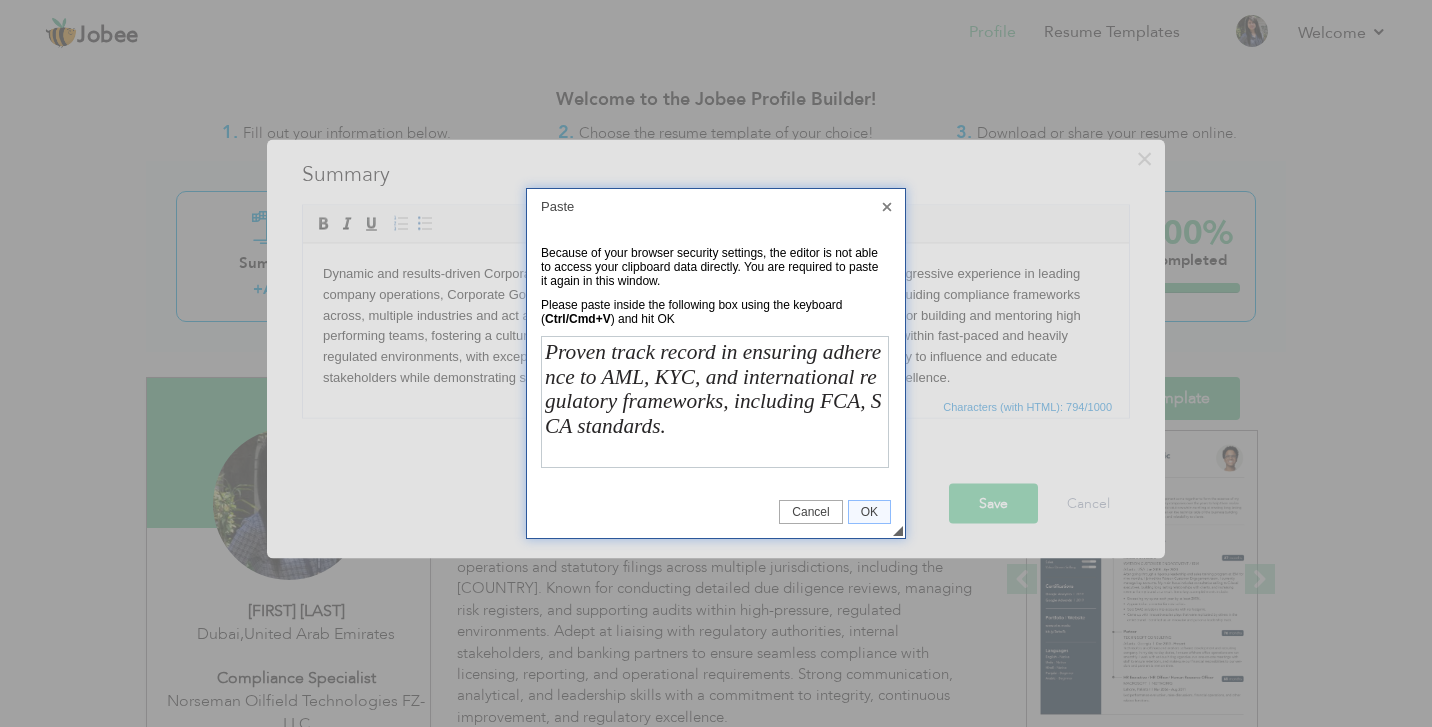 scroll, scrollTop: 0, scrollLeft: 0, axis: both 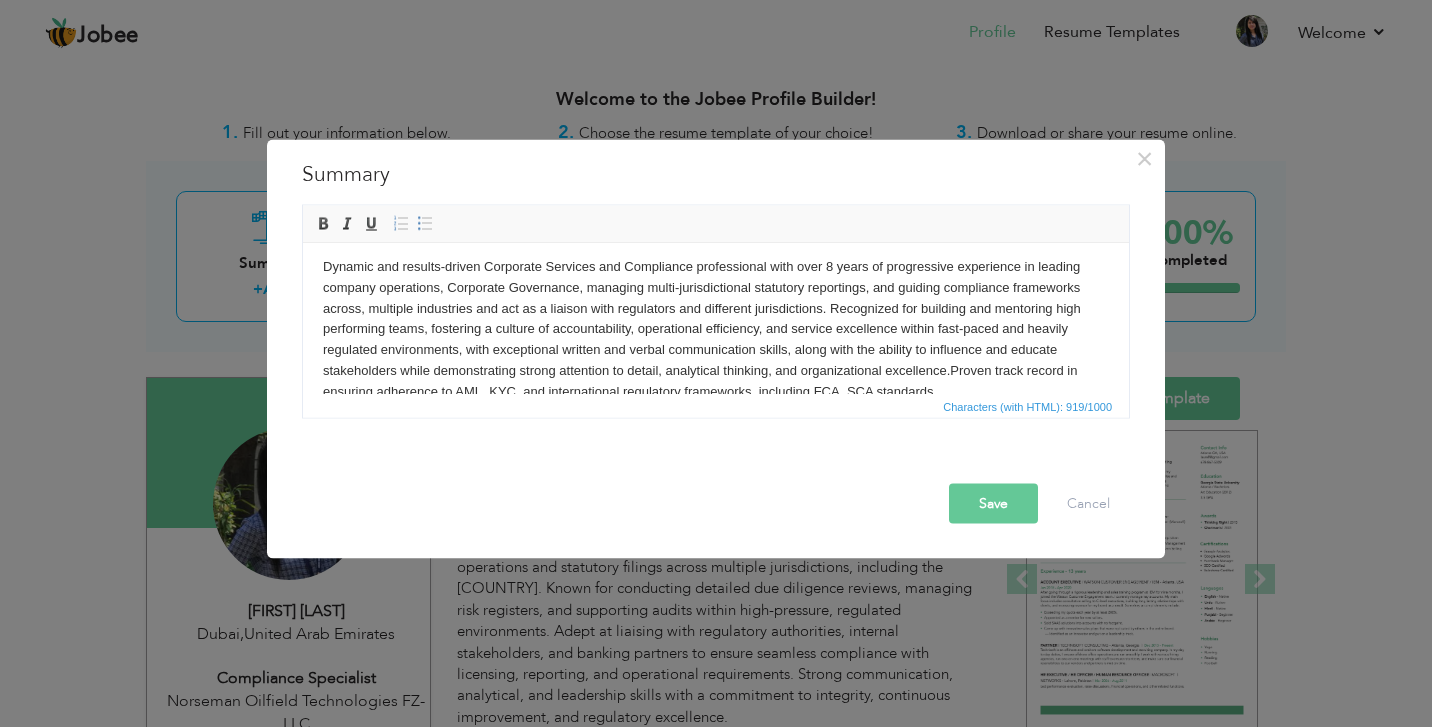 click on "Dynamic and results-driven Corporate Services and Compliance professional with over 8 years of progressive experience in leading company operations, Corporate Governance, managing multi-jurisdictional statutory reportings, and guiding compliance frameworks across, multiple industries and act as a liaison with regulators and different jurisdictions.  Recognized for building and mentoring high performing teams, fostering a culture of accountability, operational efficiency, and service excellence within fast-paced and heavily regulated environments, with exceptional written and verbal communication skills, along with the ability to influence and educate stakeholders while demonstrating strong attention to detail, analytical thinking, and organizational excellence. Proven track record in ensuring adherence to AML, KYC, and international regulatory frameworks, including FCA, SCA standards." at bounding box center [716, 329] 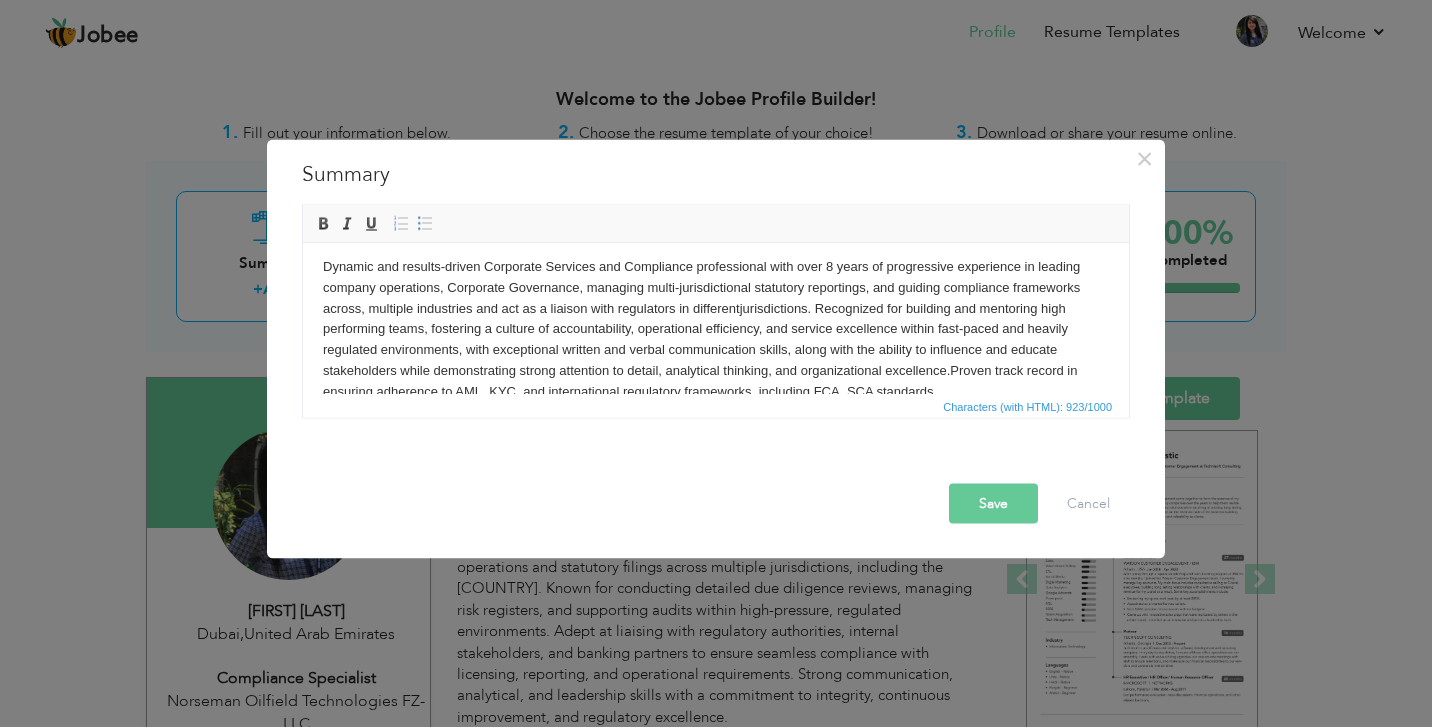 click on "Dynamic and results-driven Corporate Services and Compliance professional with over 8 years of progressive experience in leading company operations, Corporate Governance, managing multi-jurisdictional statutory reportings, and guiding compliance frameworks across, multiple industries and act as a liaison with regulators in different  jurisdictions.  Recognized for building and mentoring high performing teams, fostering a culture of accountability, operational efficiency, and service excellence within fast-paced and heavily regulated environments, with exceptional written and verbal communication skills, along with the ability to influence and educate stakeholders while demonstrating strong attention to detail, analytical thinking, and organizational excellence. Proven track record in ensuring adherence to AML, KYC, and international regulatory frameworks, including FCA, SCA standards." at bounding box center (716, 329) 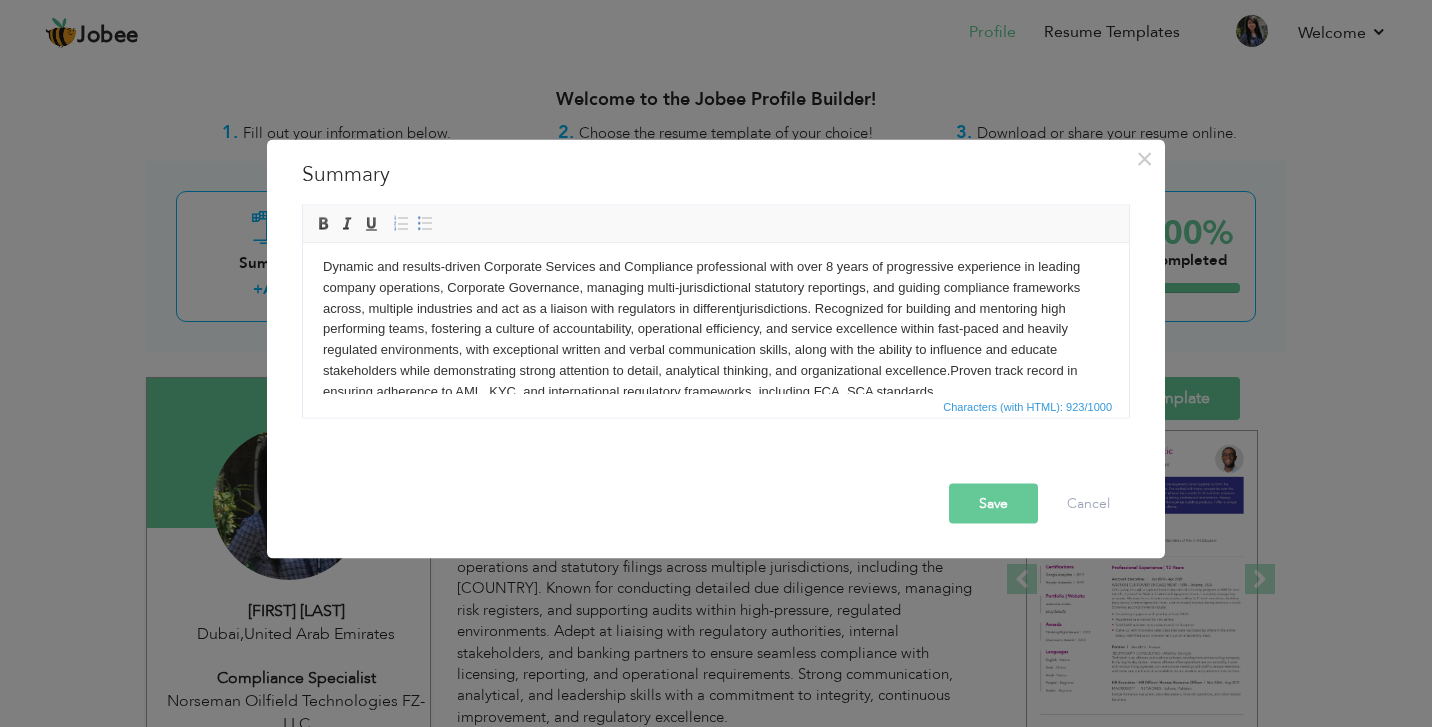 click on "Dynamic and results-driven Corporate Services and Compliance professional with over 8 years of progressive experience in leading company operations, Corporate Governance, managing multi-jurisdictional statutory reportings, and guiding compliance frameworks across, multiple industries and act as a liaison with regulators in different  jurisdictions.  Recognized for building and mentoring high performing teams, fostering a culture of accountability, operational efficiency, and service excellence within fast-paced and heavily regulated environments, with exceptional written and verbal communication skills, along with the ability to influence and educate stakeholders while demonstrating strong attention to detail, analytical thinking, and organizational excellence. Proven track record in ensuring adherence to AML, KYC, and international regulatory frameworks, including FCA, SCA standards." at bounding box center (716, 329) 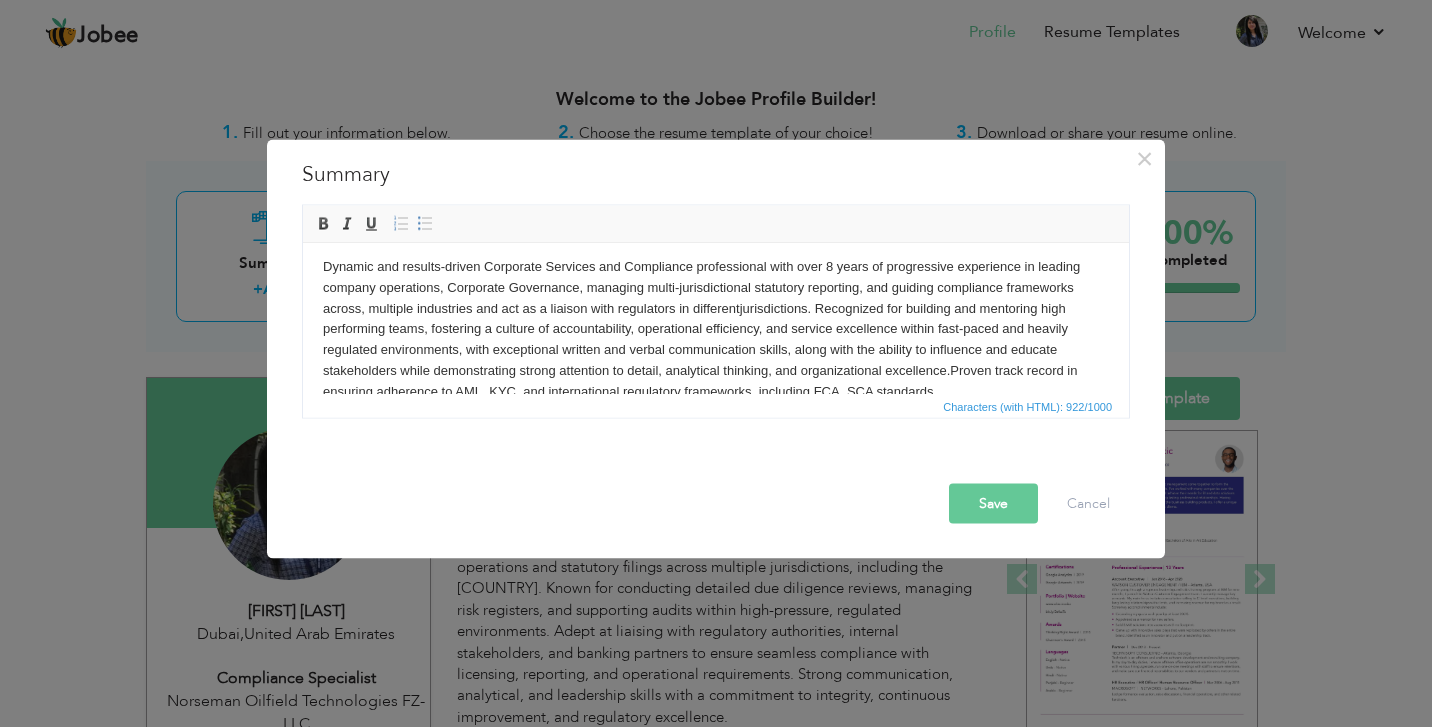 click on "Dynamic and results-driven Corporate Services and Compliance professional with over 8 years of progressive experience in leading company operations, Corporate Governance, managing multi-jurisdictional statutory reporting , and guiding compliance frameworks across, multiple industries and act as a liaison with regulators in different jurisdictions. Recognized for building and mentoring high performing teams, fostering a culture of accountability, operational efficiency, and service excellence within fast-paced and heavily regulated environments, with exceptional written and verbal communication skills, along with the ability to influence and educate stakeholders while demonstrating strong attention to detail, analytical thinking, and organizational excellence. Proven track record in ensuring adherence to AML, KYC, and international regulatory frameworks, including FCA, SCA standards." at bounding box center (716, 329) 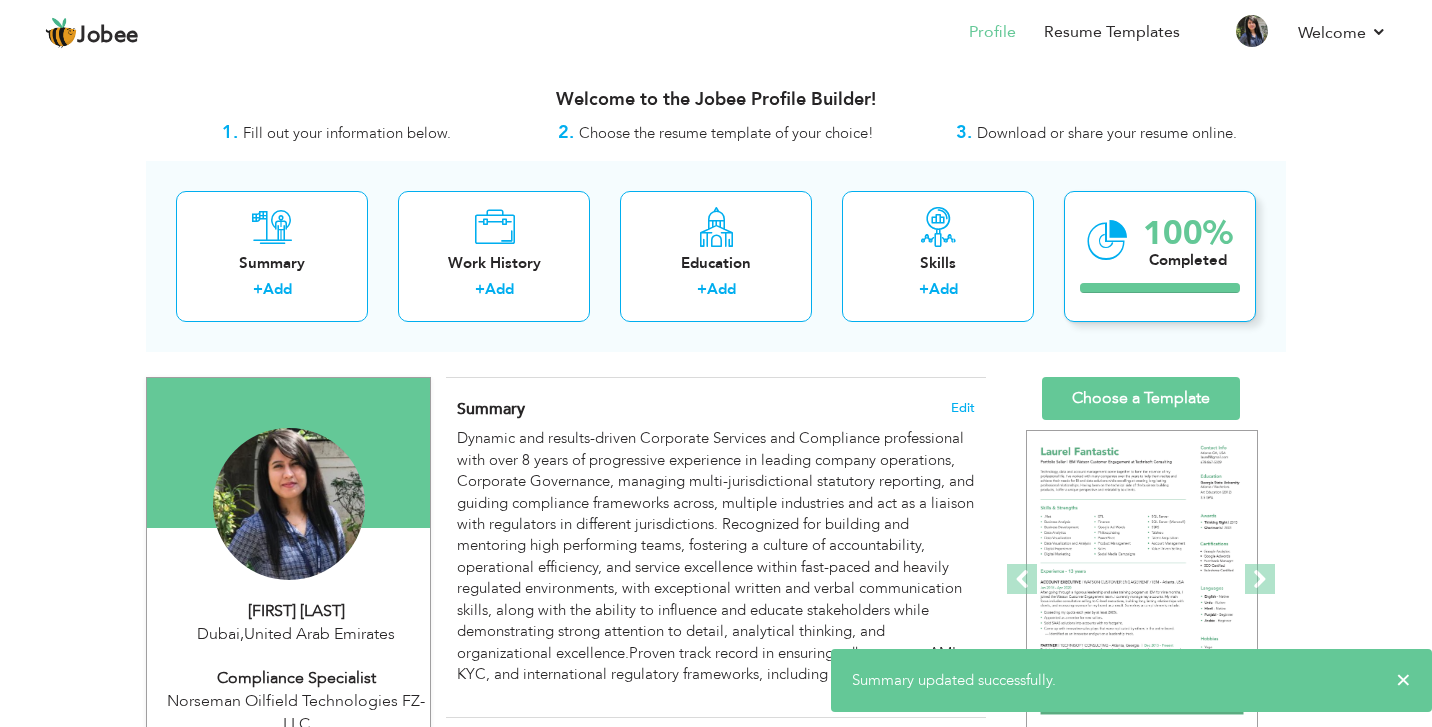 scroll, scrollTop: 0, scrollLeft: 0, axis: both 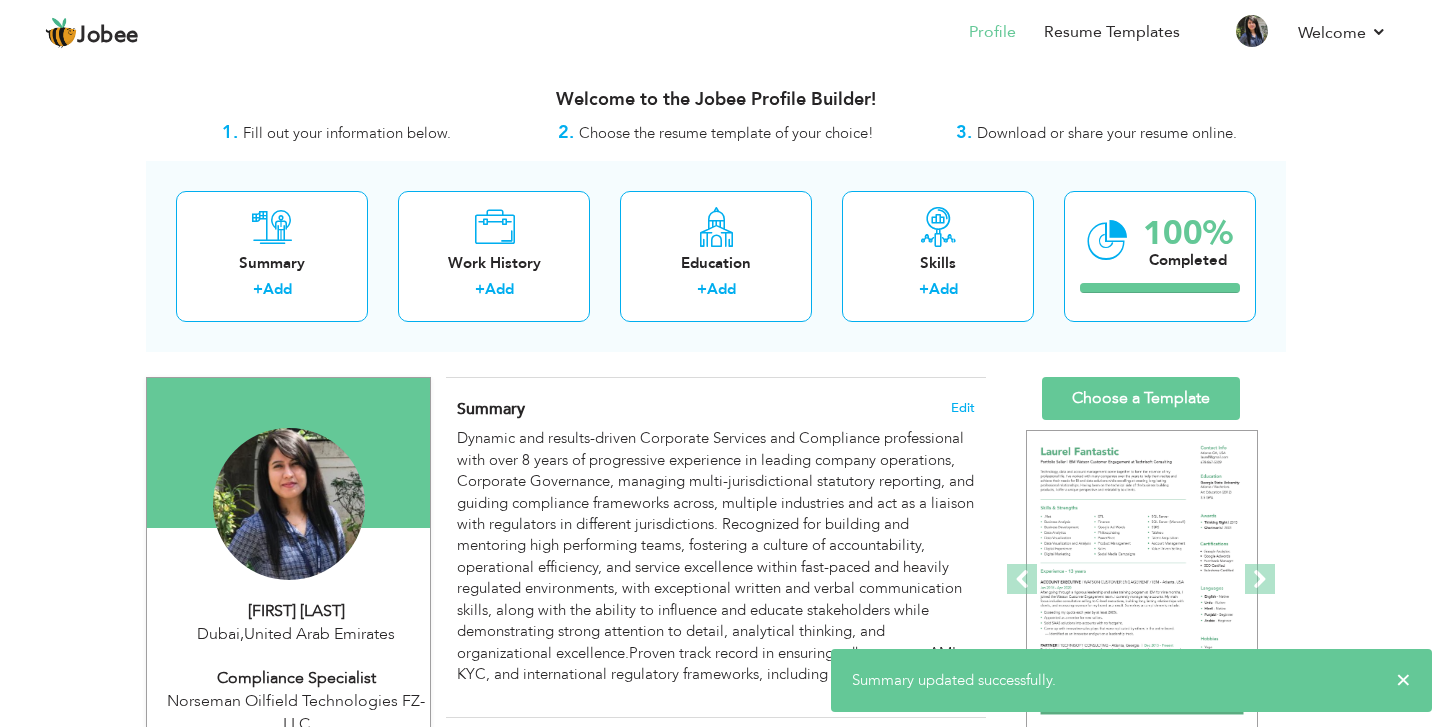 click on "Choose a Template" at bounding box center [1141, 398] 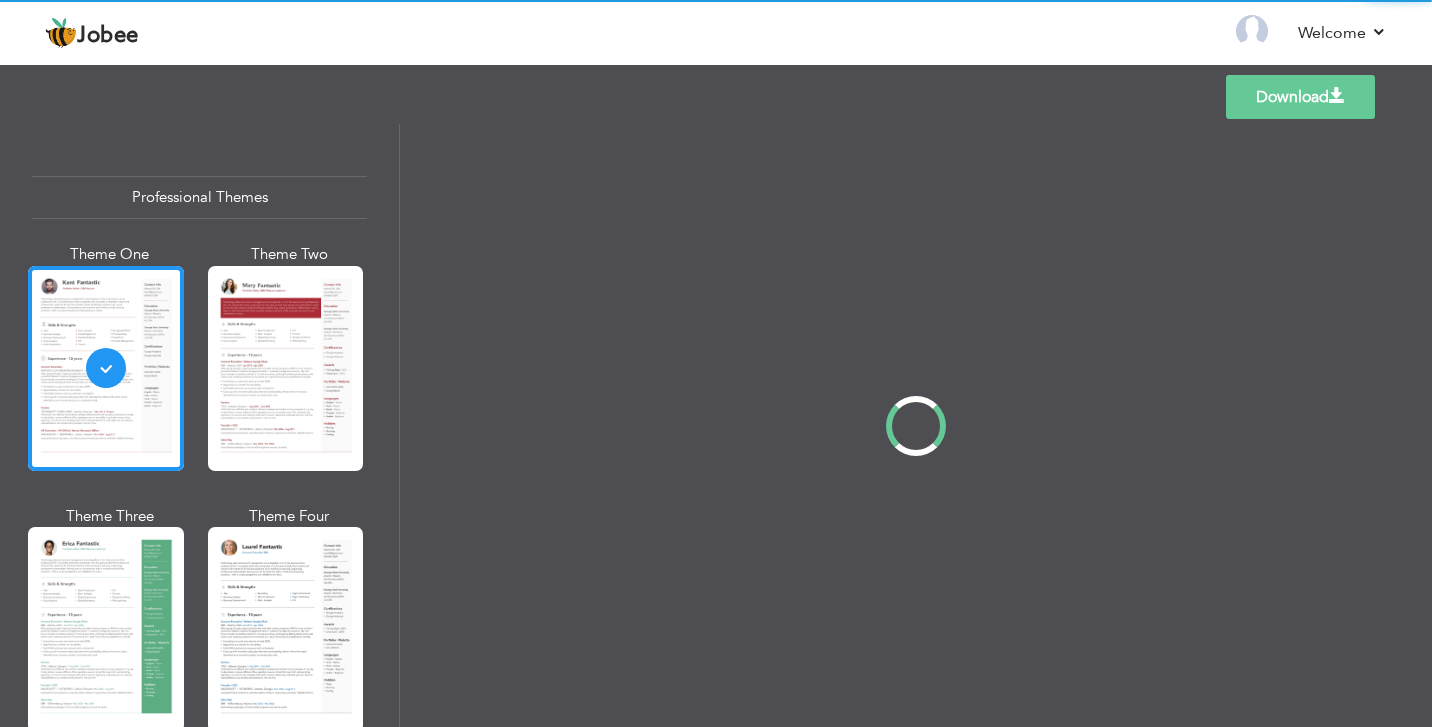 scroll, scrollTop: 0, scrollLeft: 0, axis: both 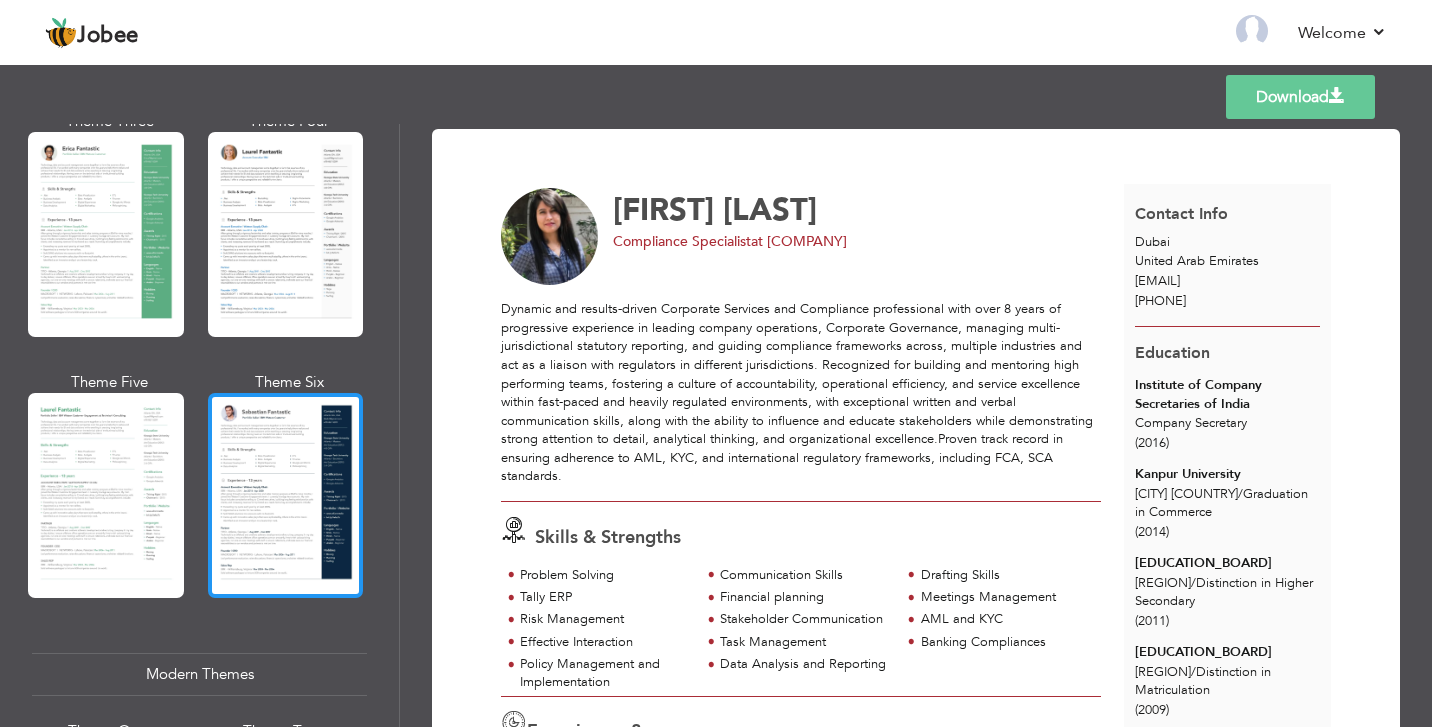 click at bounding box center (286, 495) 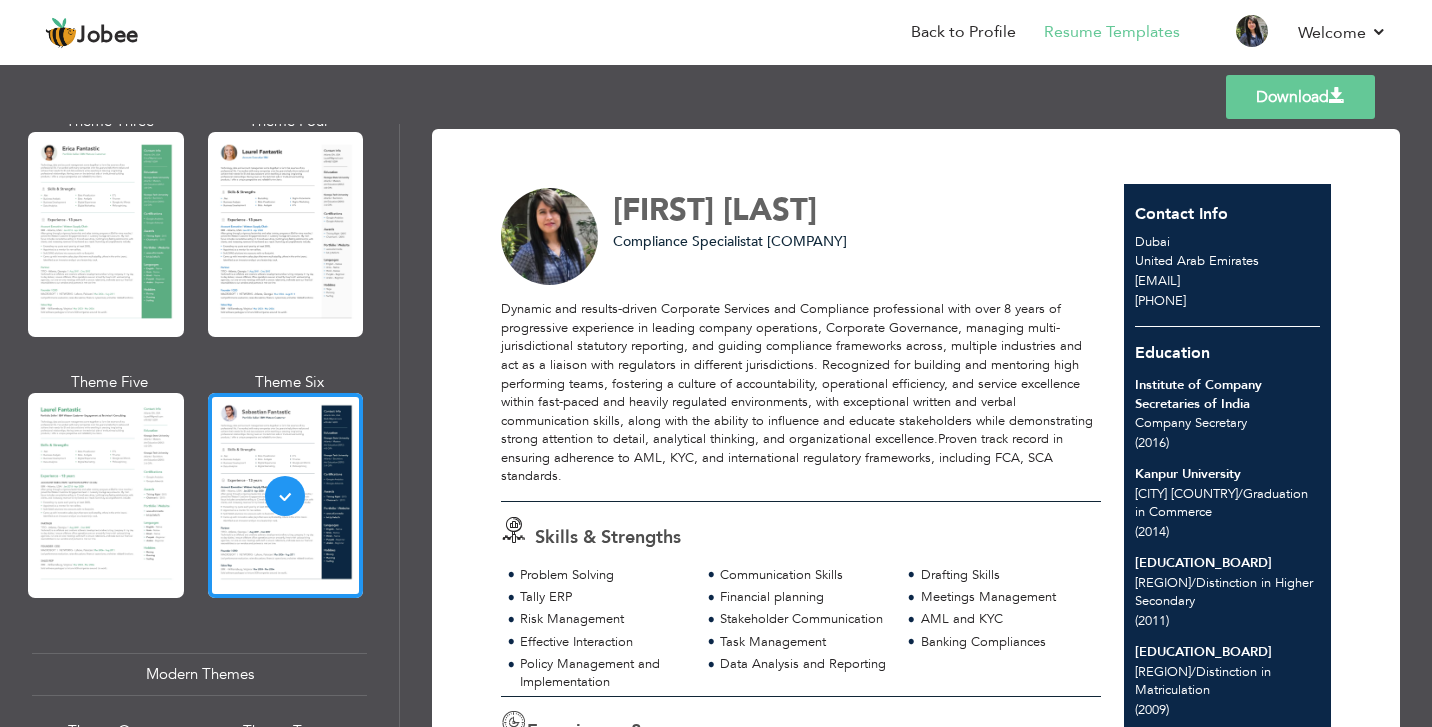 click on "Download" at bounding box center (1300, 97) 